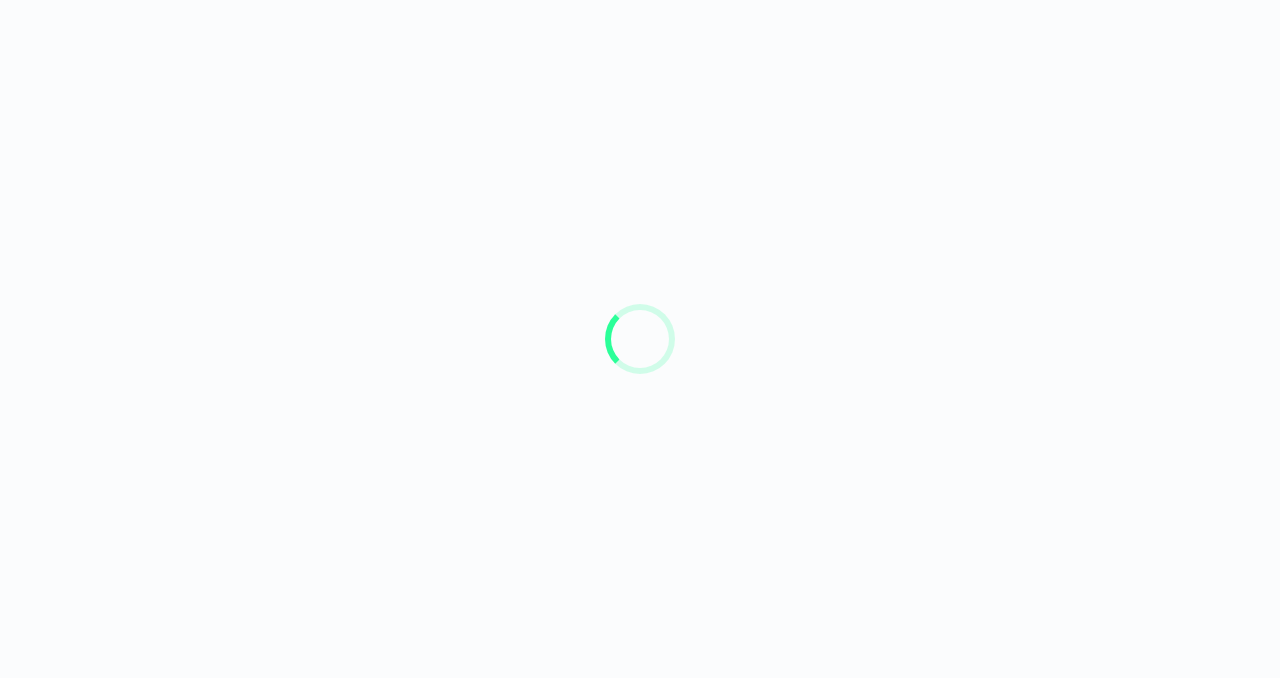 scroll, scrollTop: 0, scrollLeft: 0, axis: both 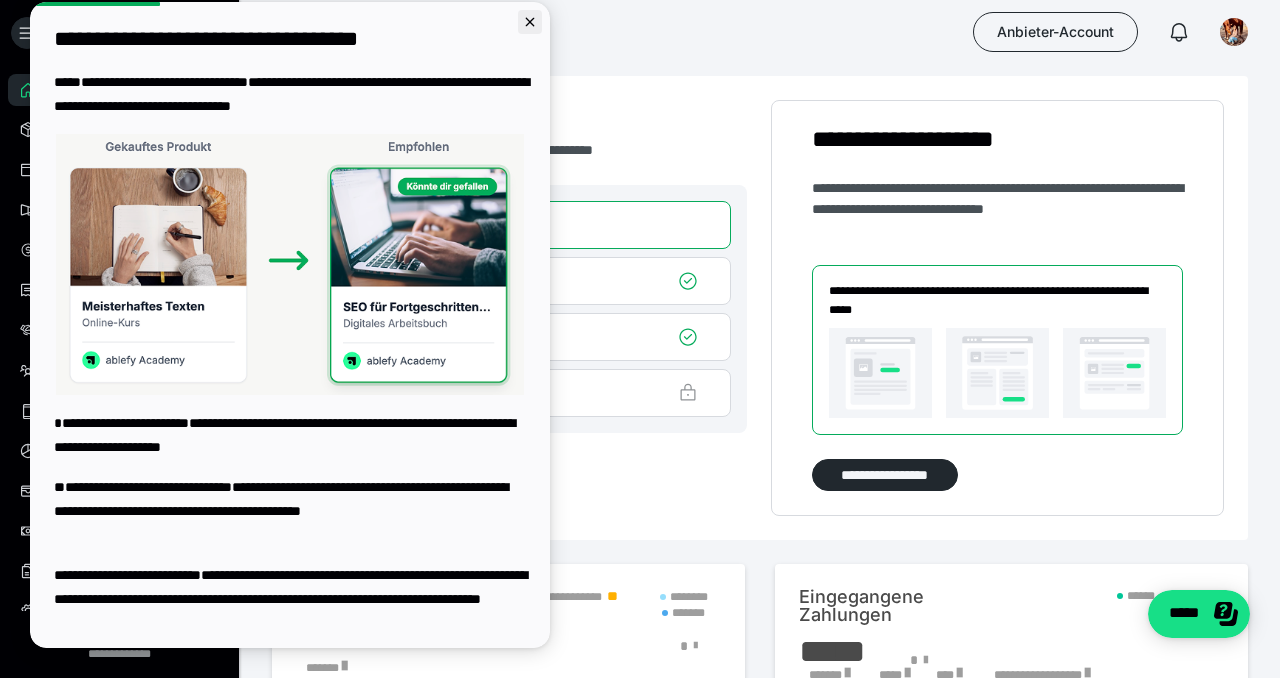 click at bounding box center (530, 22) 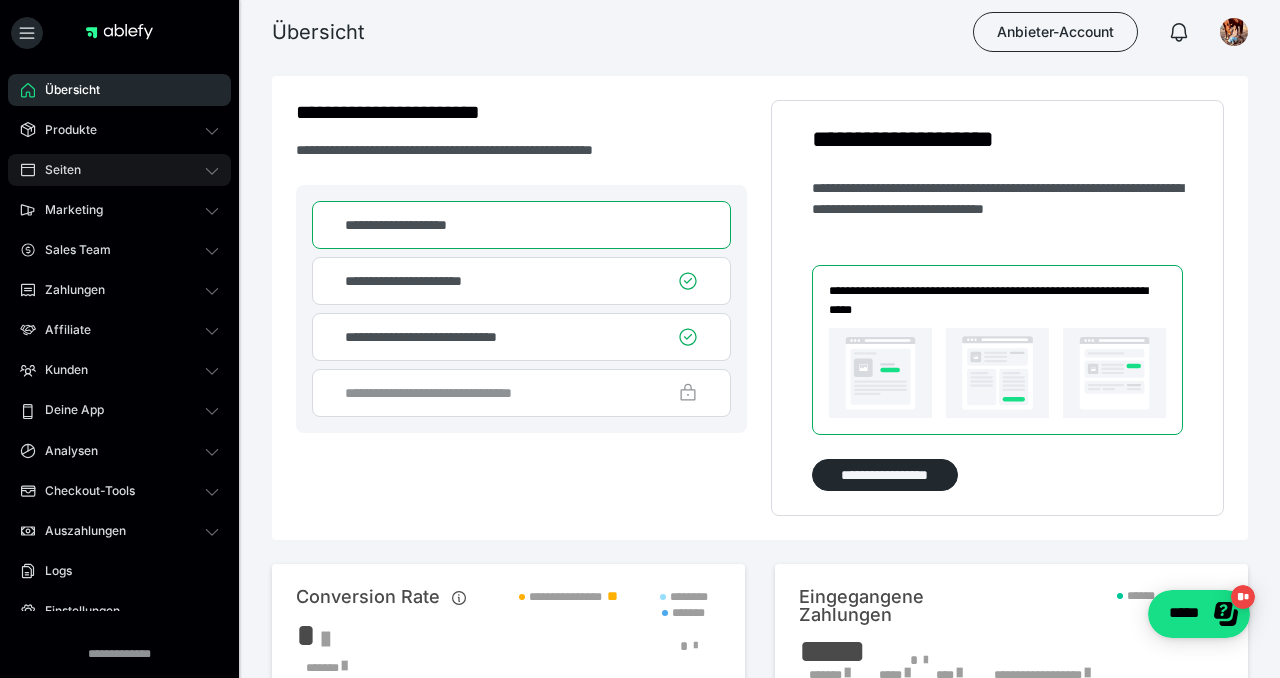 scroll, scrollTop: 0, scrollLeft: 0, axis: both 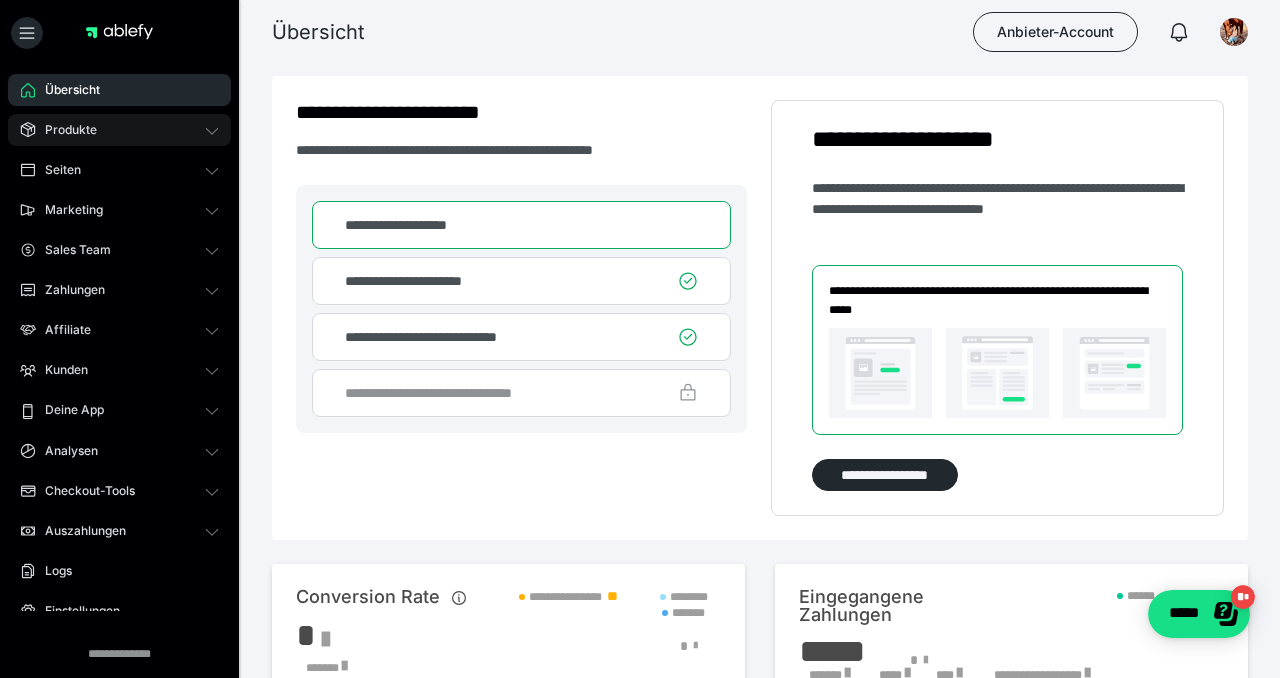 click on "Produkte" at bounding box center [64, 130] 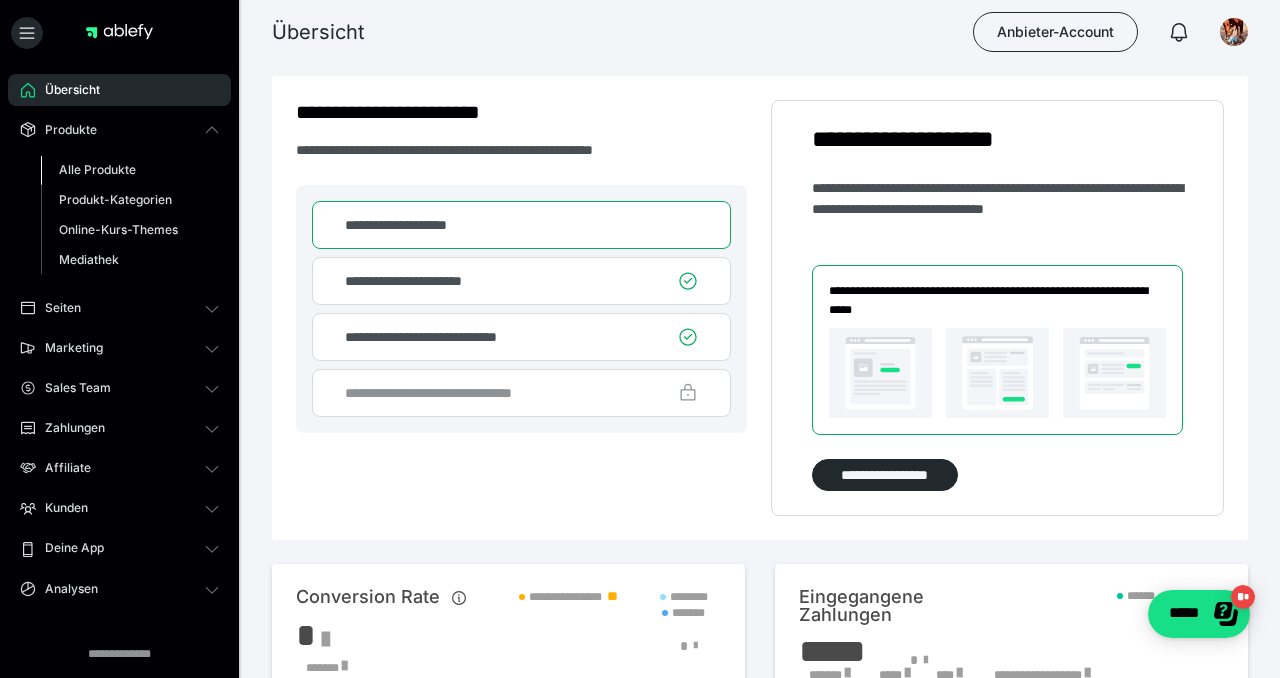 click on "Alle Produkte" at bounding box center [97, 169] 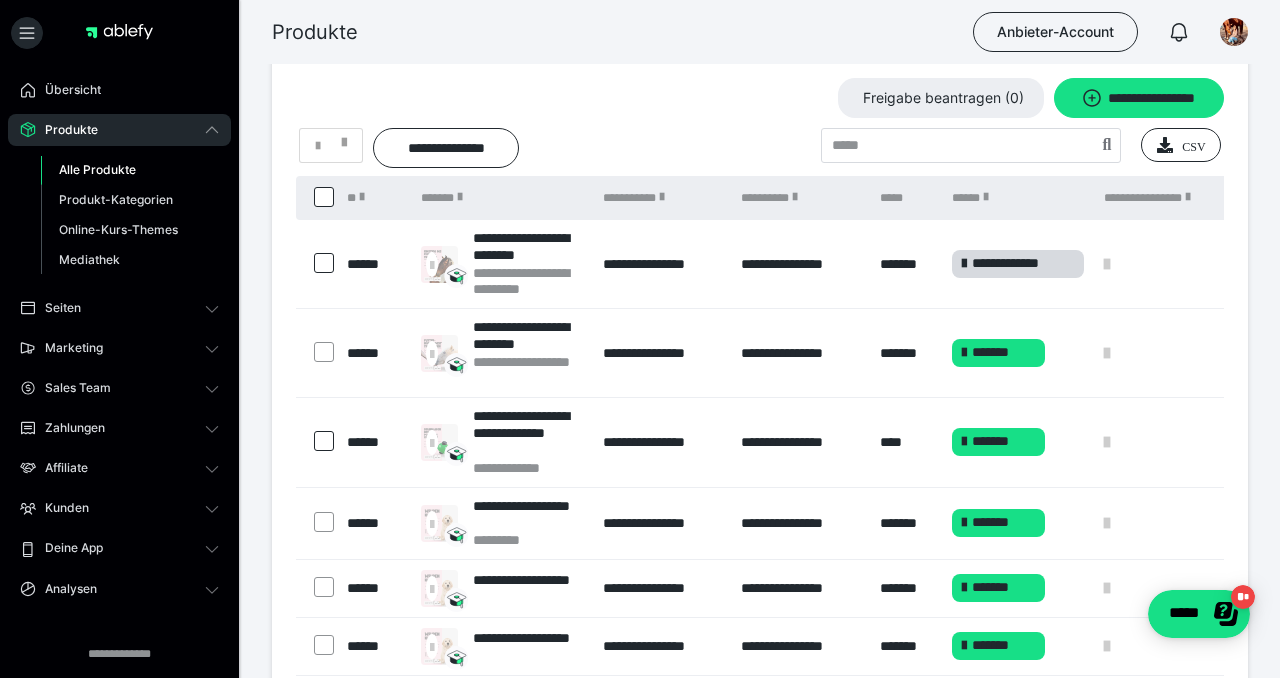 scroll, scrollTop: 15, scrollLeft: 0, axis: vertical 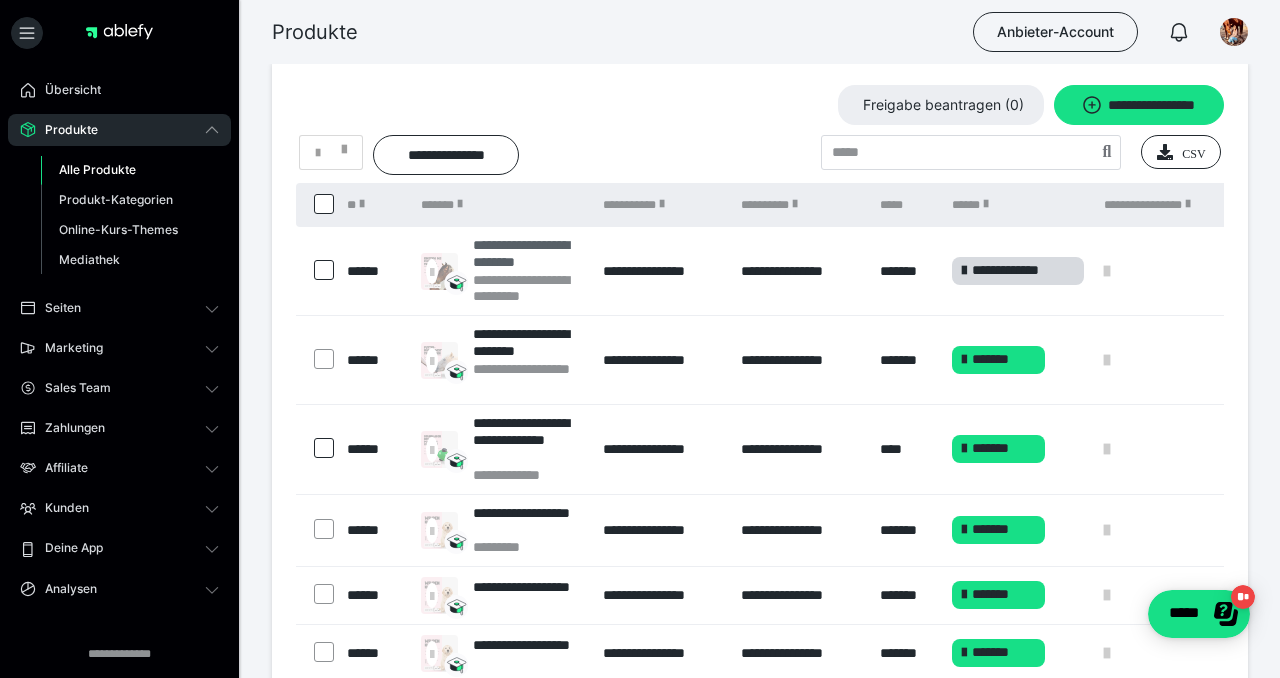 click on "**********" at bounding box center (528, 254) 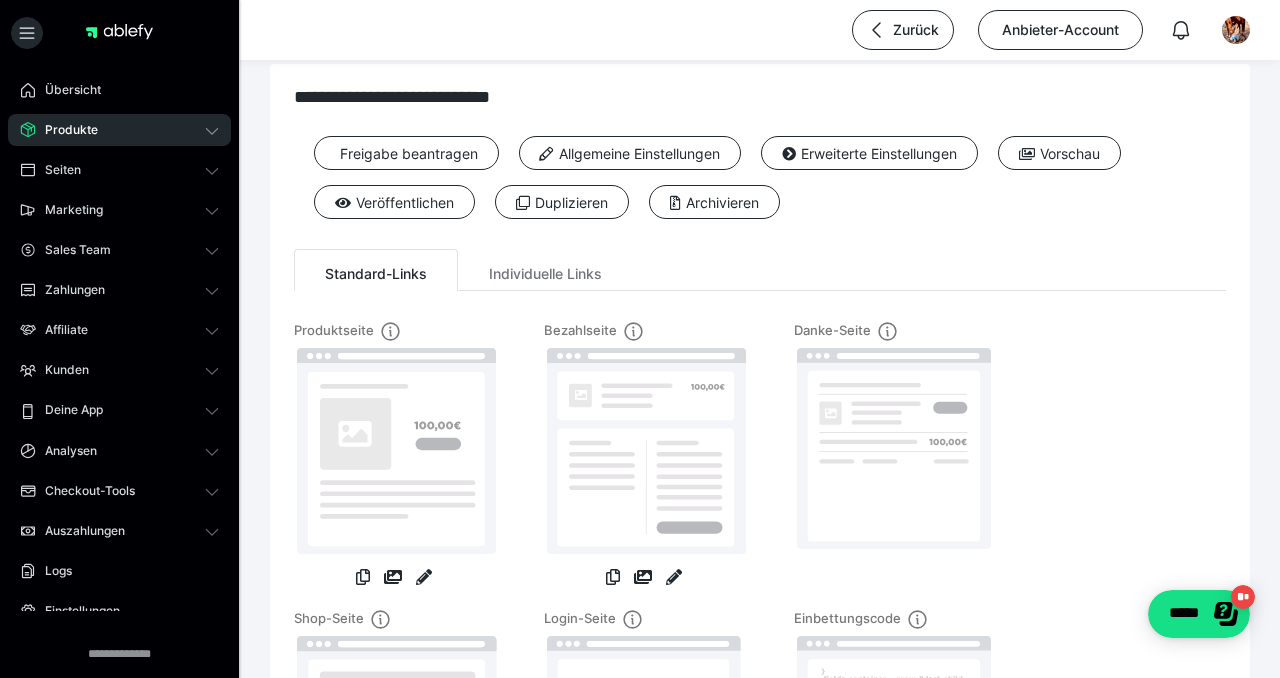 scroll, scrollTop: 31, scrollLeft: 0, axis: vertical 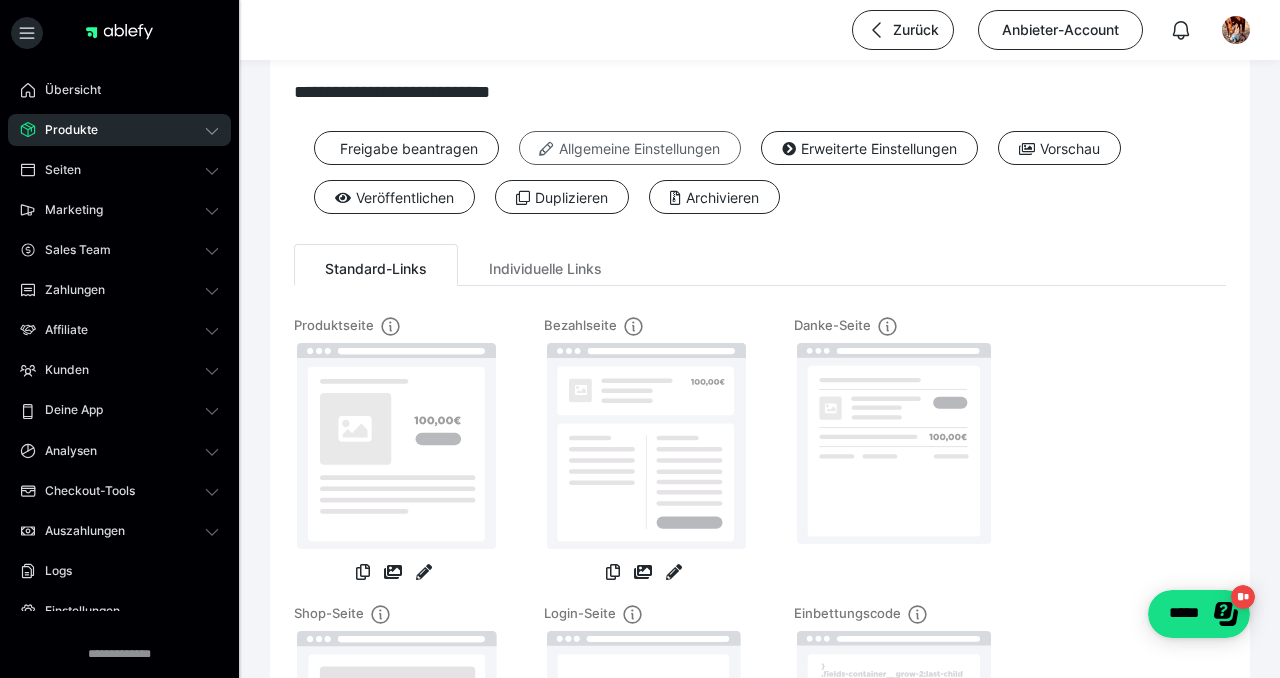 click on "Allgemeine Einstellungen" at bounding box center (630, 148) 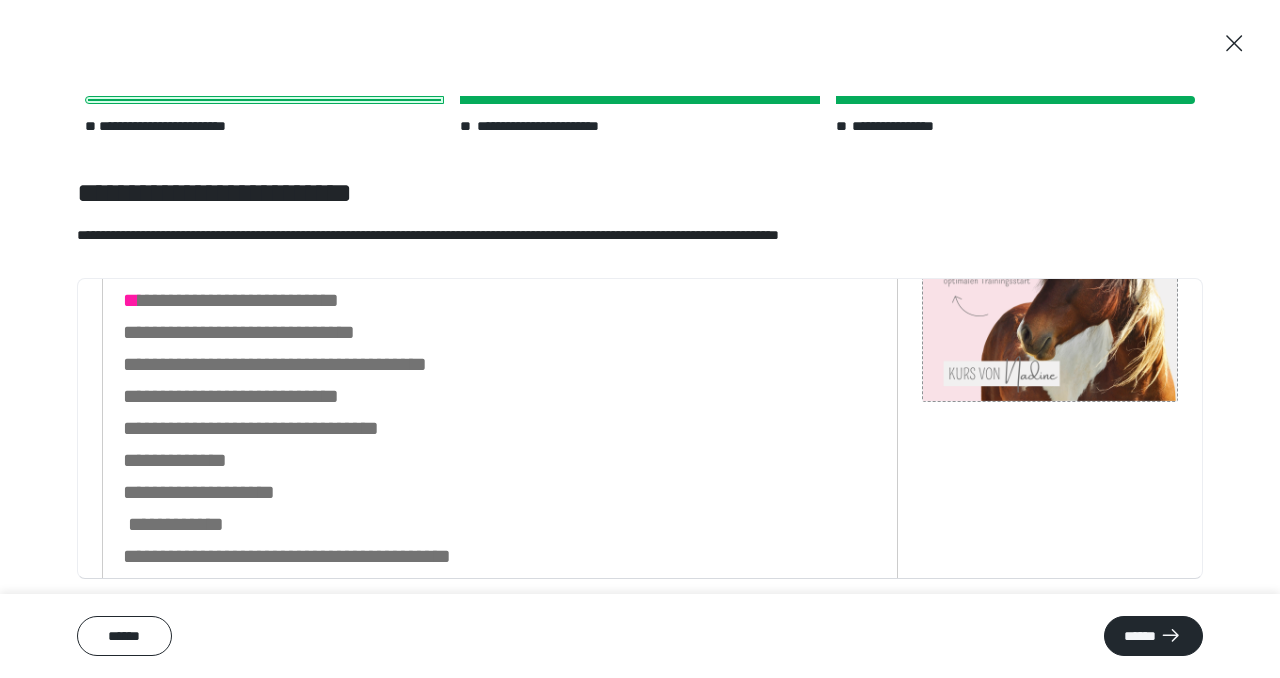 scroll, scrollTop: 333, scrollLeft: 0, axis: vertical 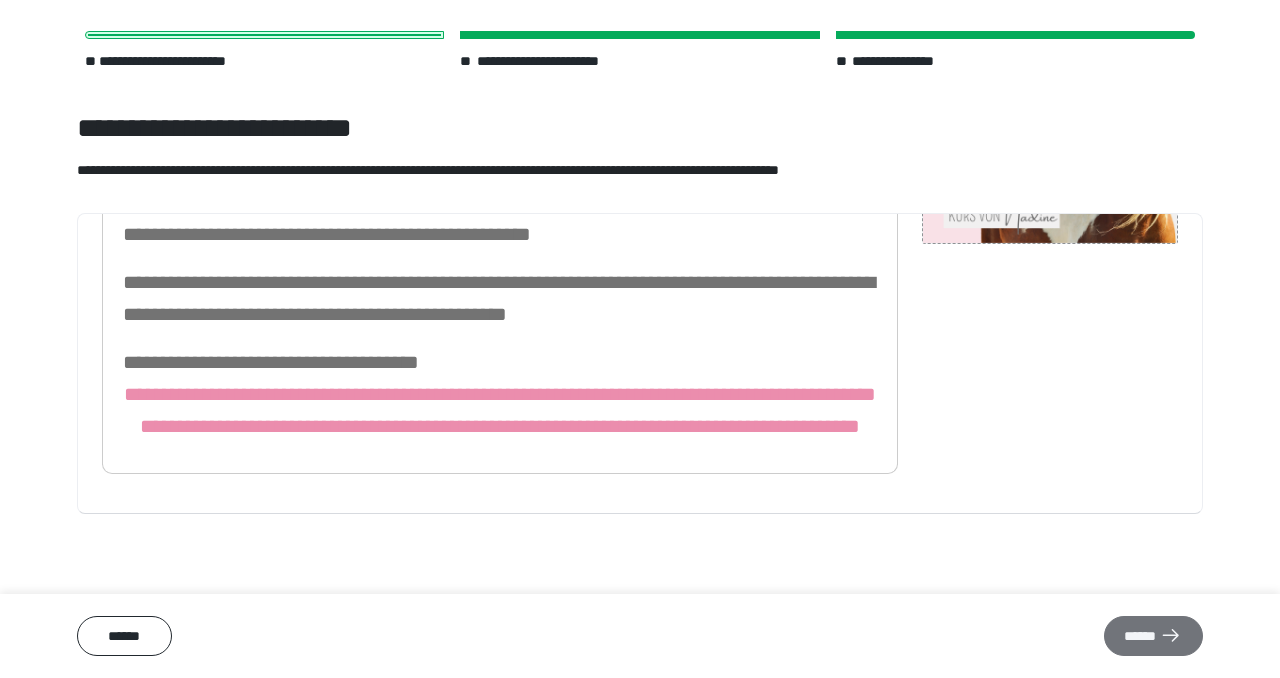click on "******" at bounding box center [1153, 636] 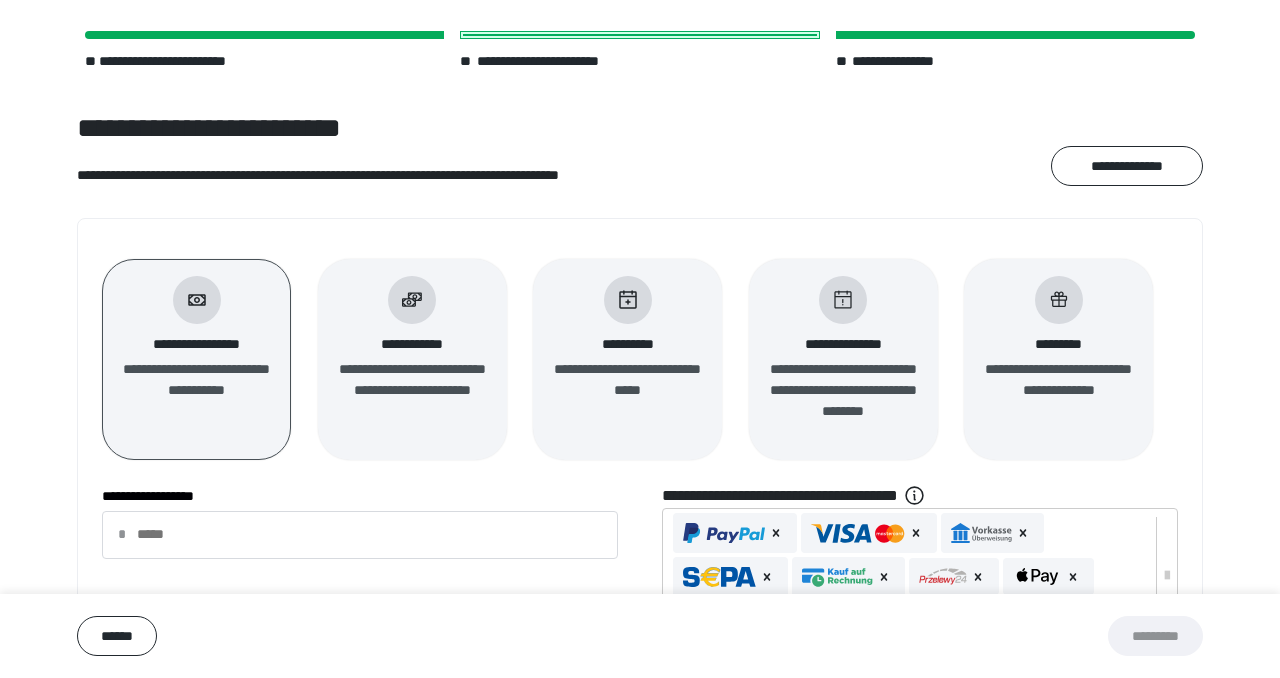 scroll, scrollTop: 0, scrollLeft: 0, axis: both 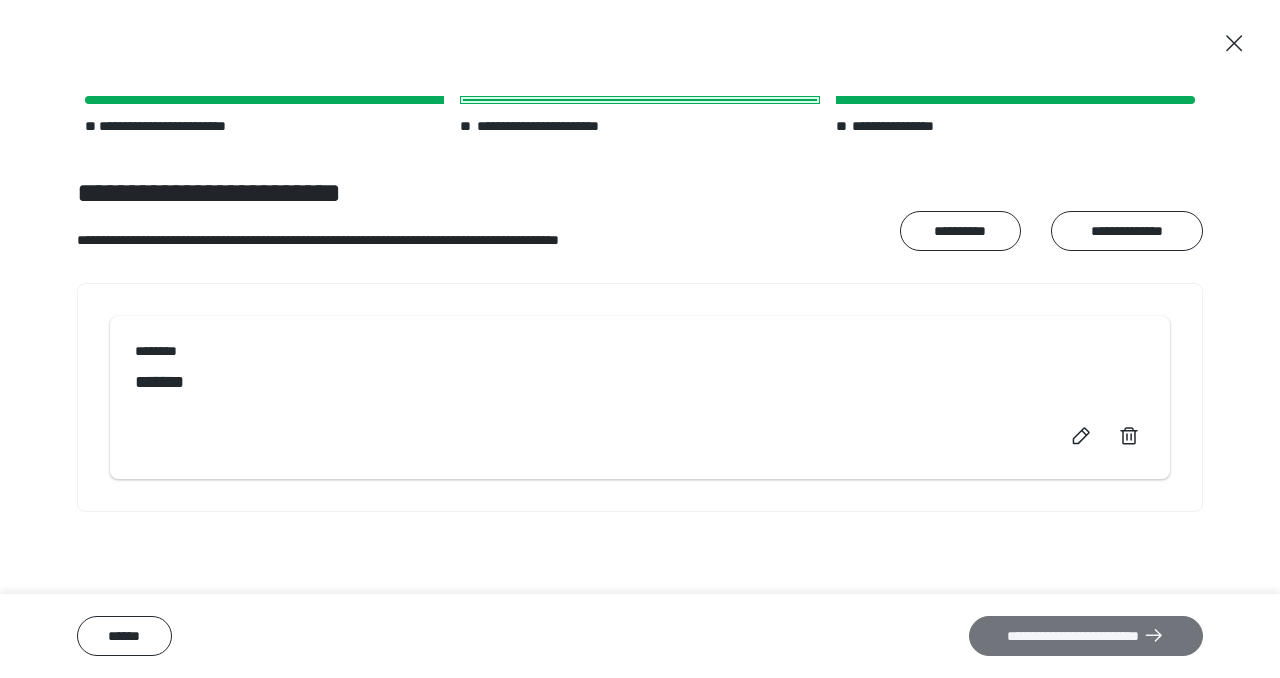 click on "**********" at bounding box center [1086, 636] 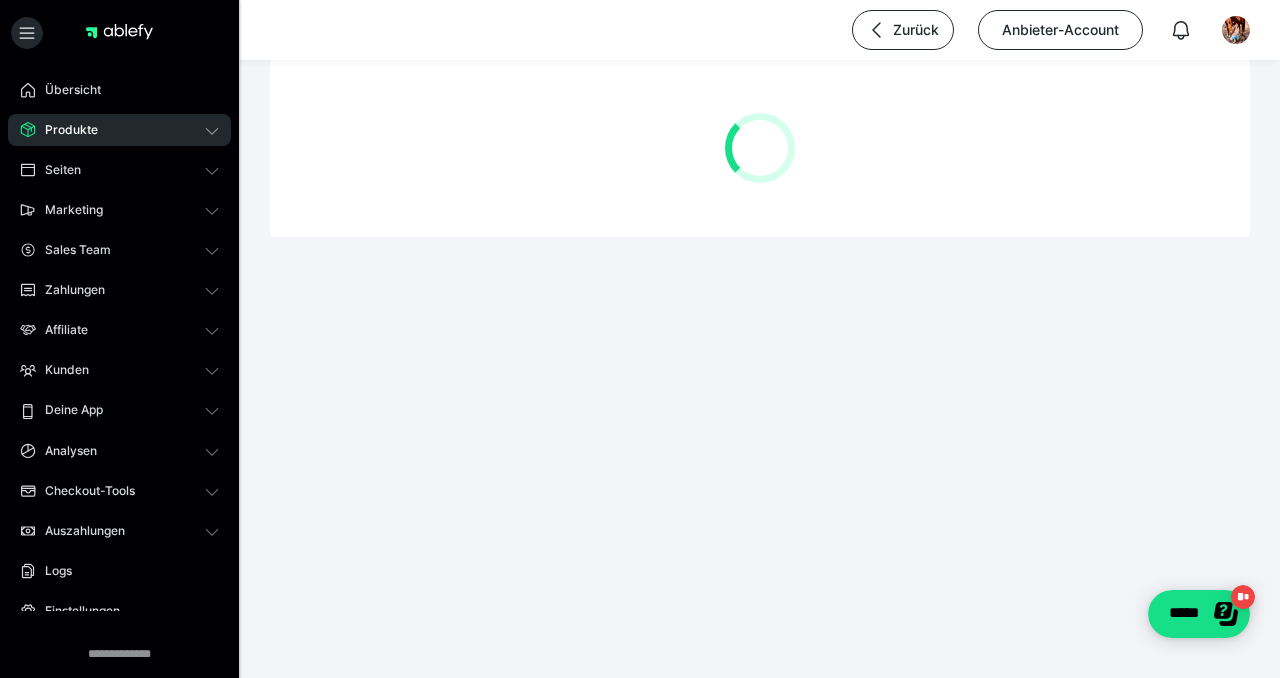 scroll, scrollTop: 0, scrollLeft: 0, axis: both 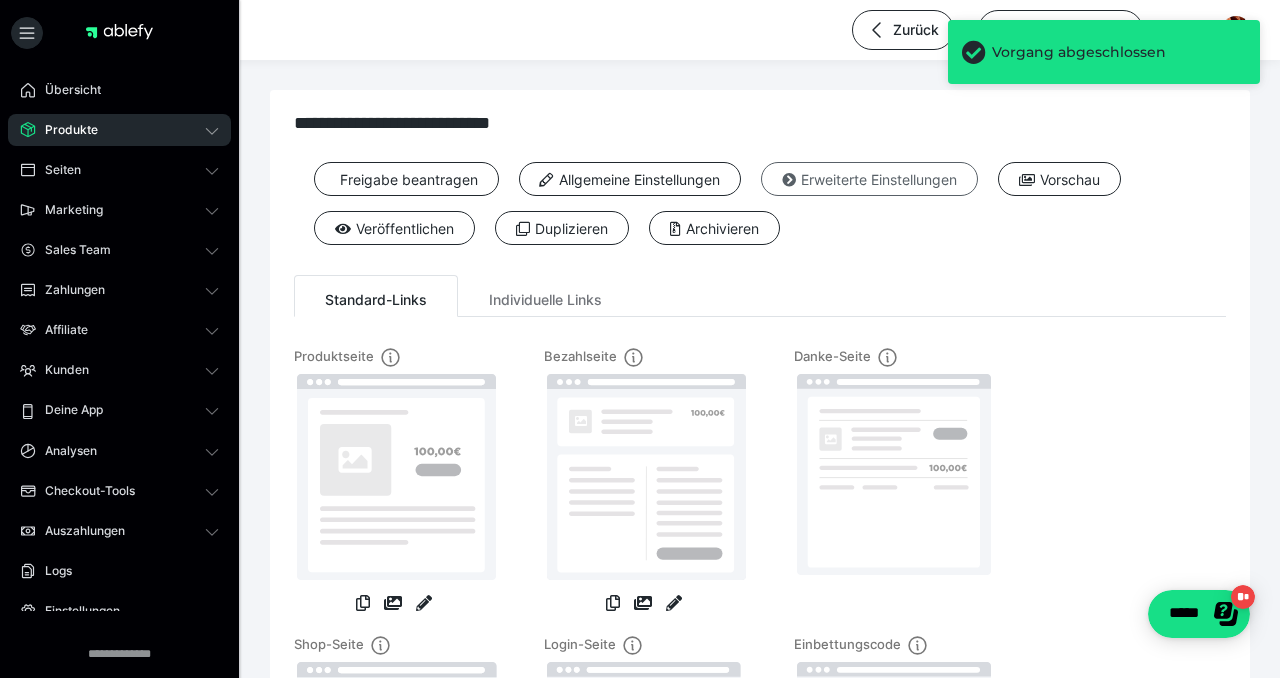click on "Erweiterte Einstellungen" at bounding box center (869, 179) 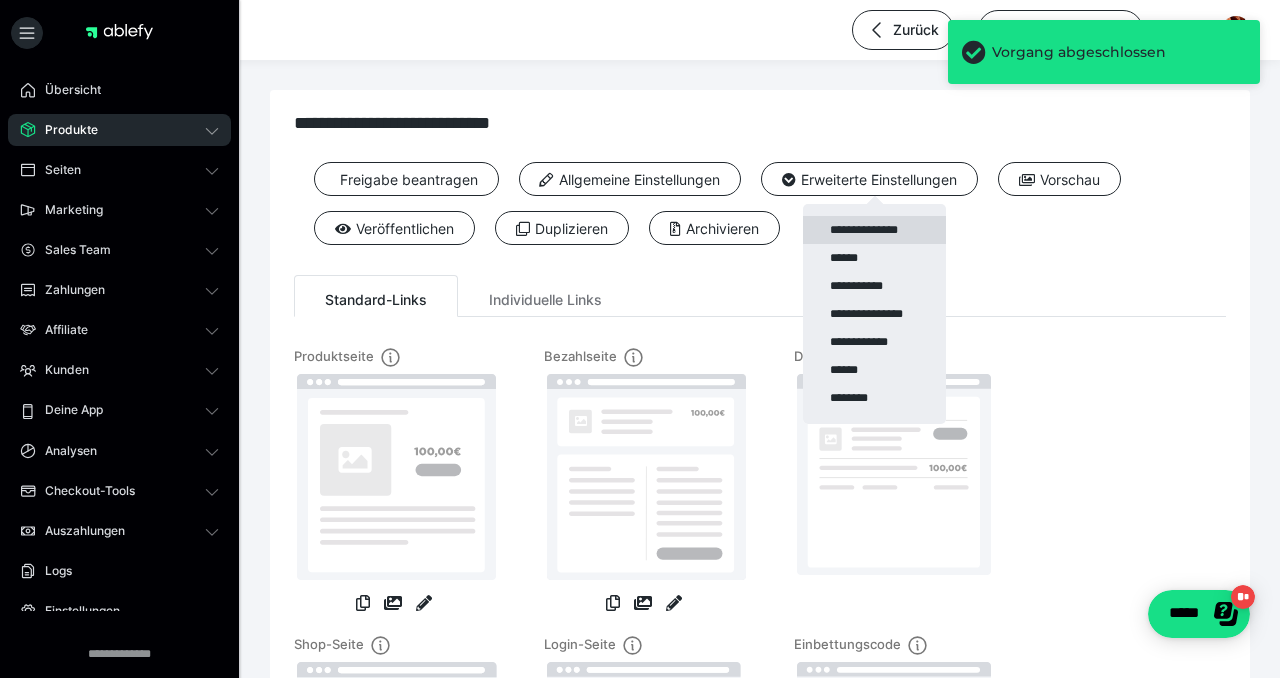 click on "**********" at bounding box center (874, 230) 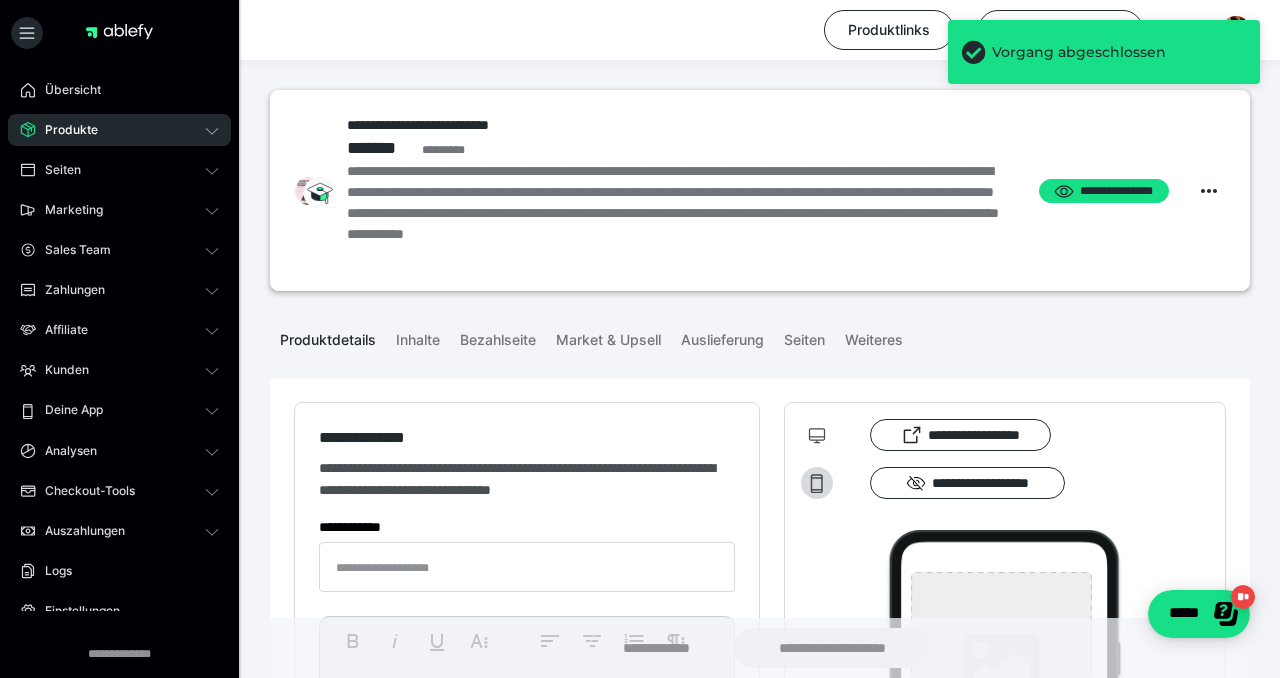 type on "**********" 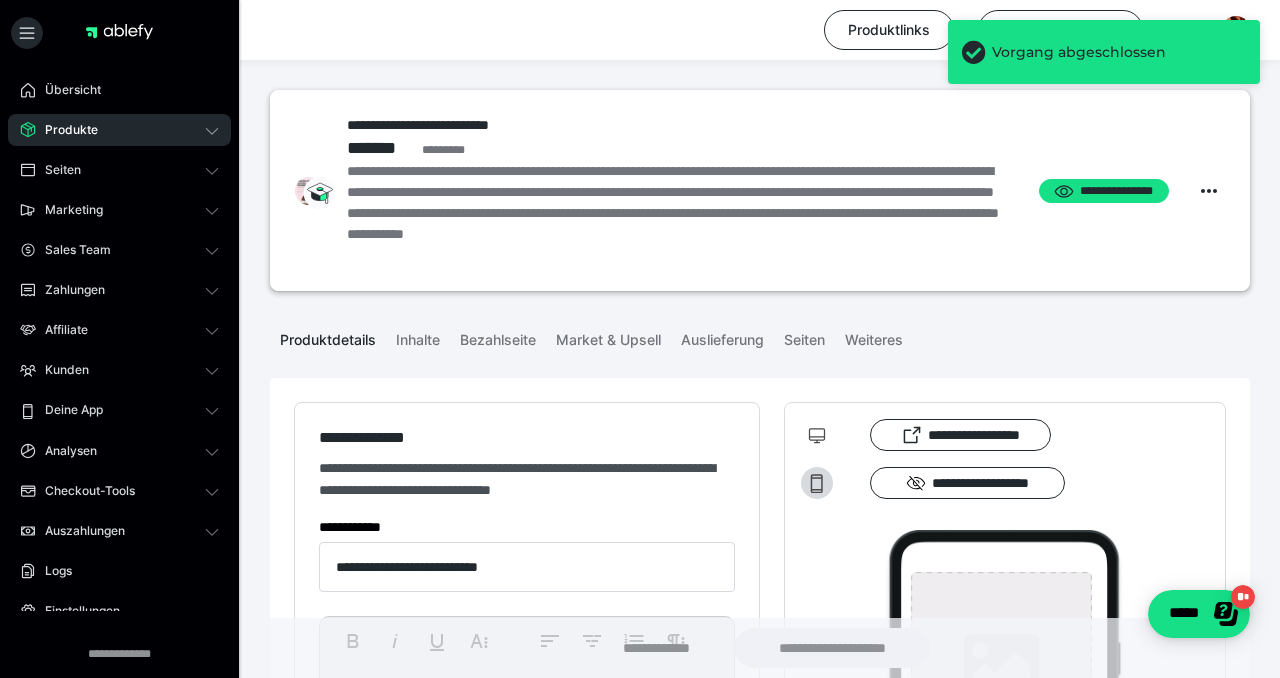 type on "**********" 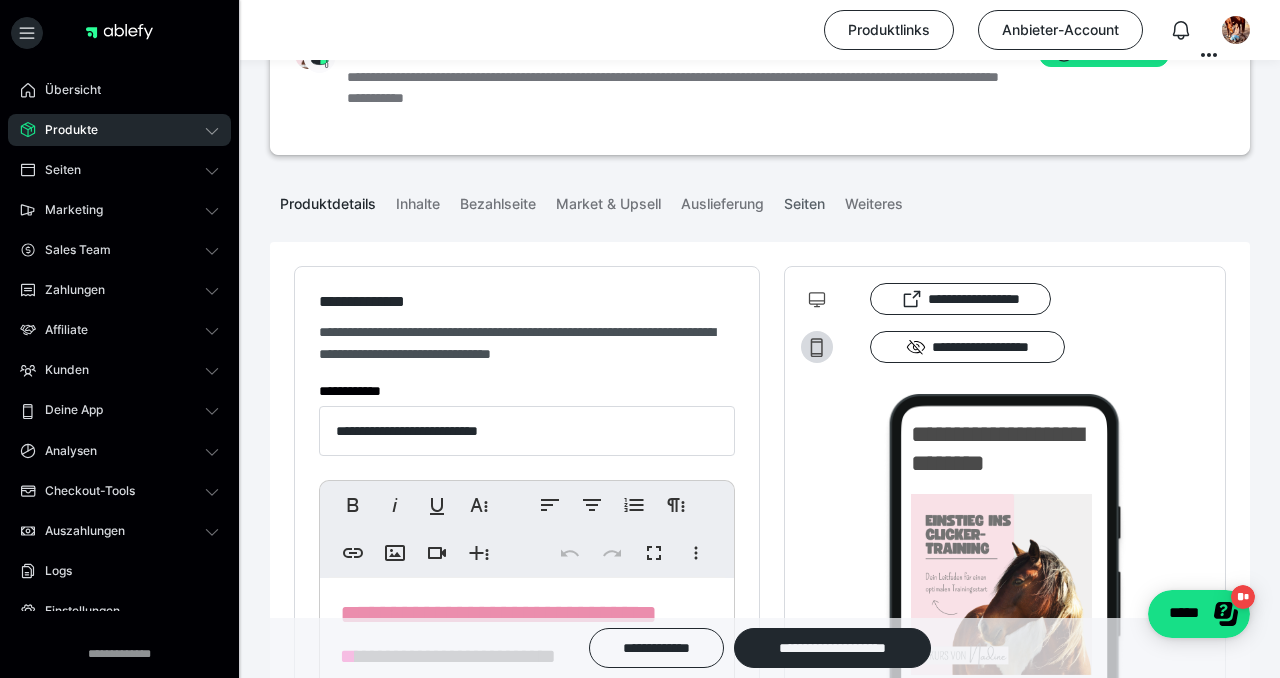 scroll, scrollTop: 125, scrollLeft: 0, axis: vertical 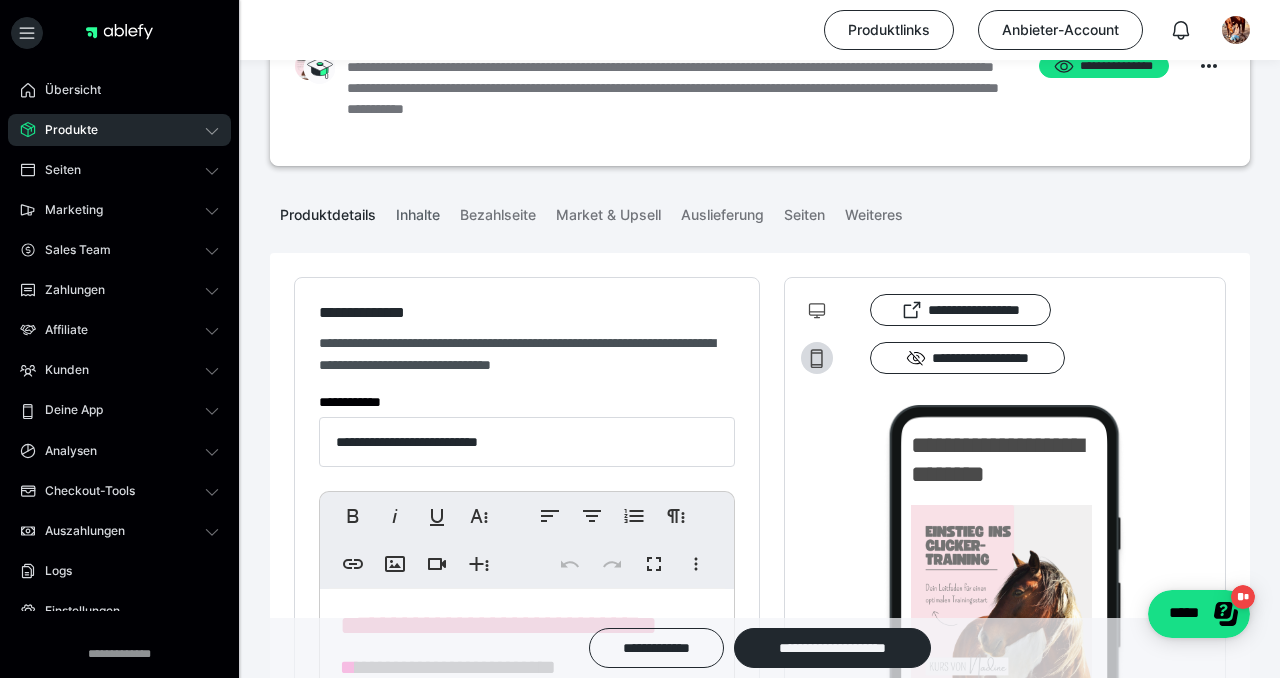click on "Inhalte" at bounding box center [418, 211] 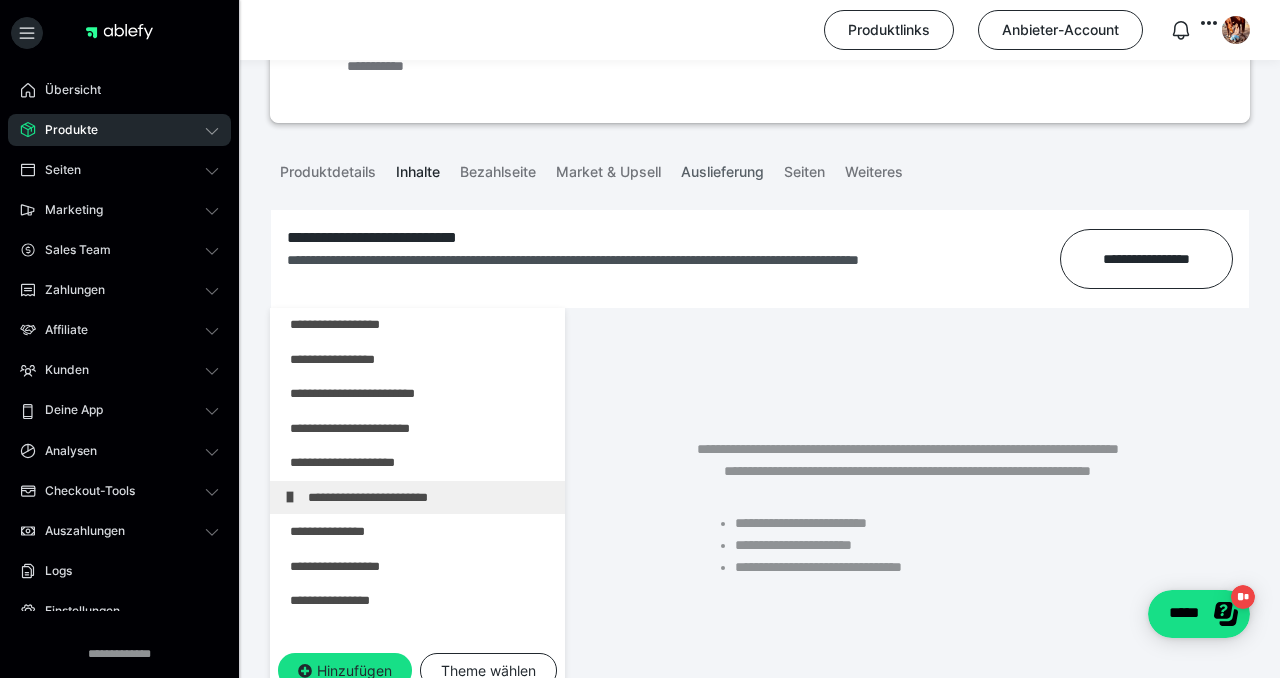 scroll, scrollTop: 153, scrollLeft: 0, axis: vertical 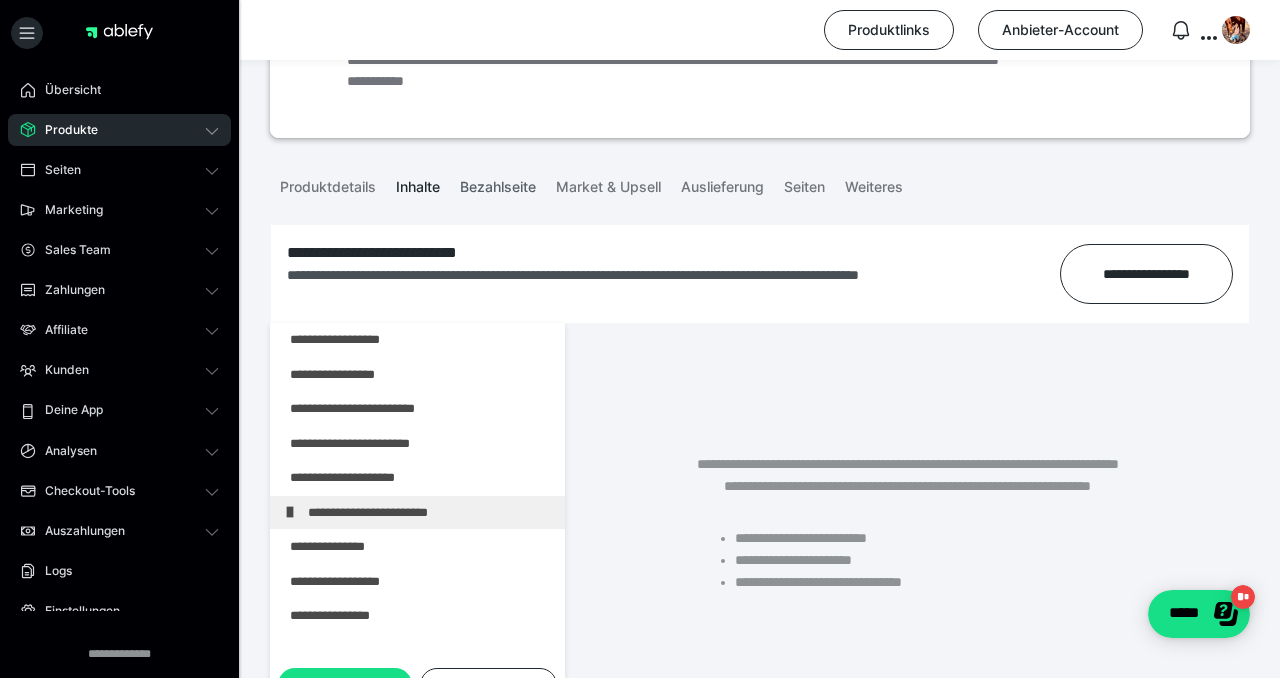 click on "Bezahlseite" at bounding box center (498, 183) 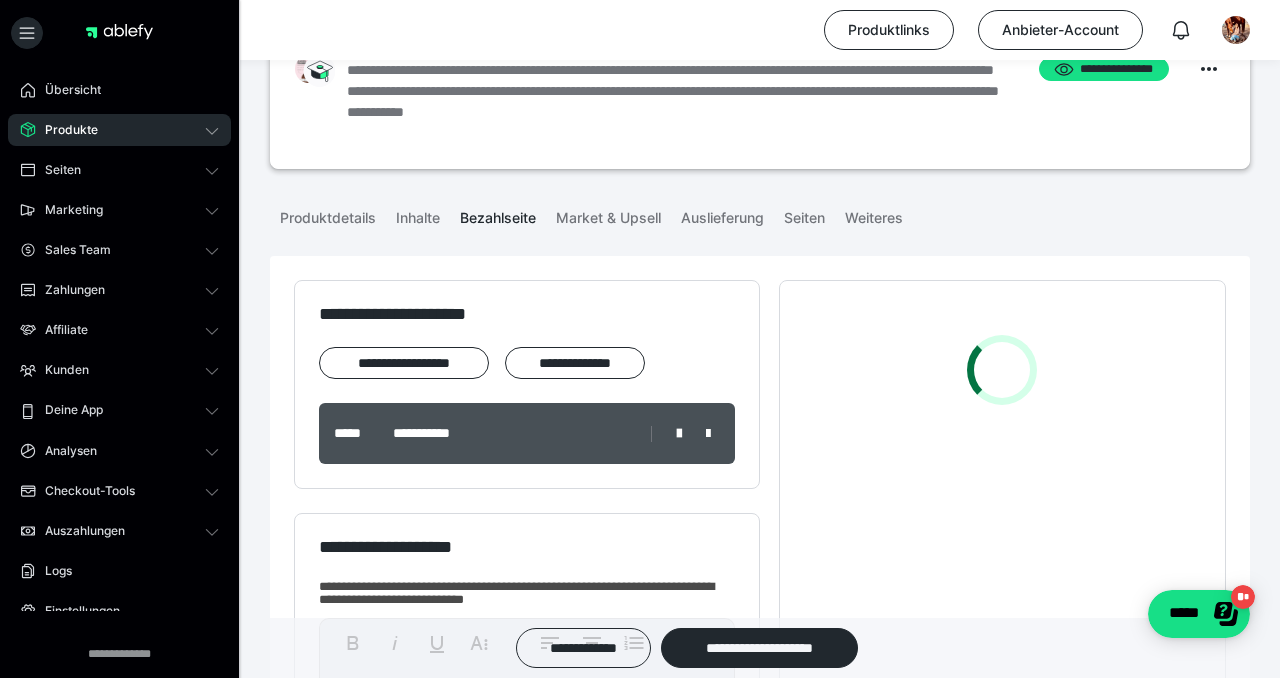 scroll, scrollTop: 120, scrollLeft: 0, axis: vertical 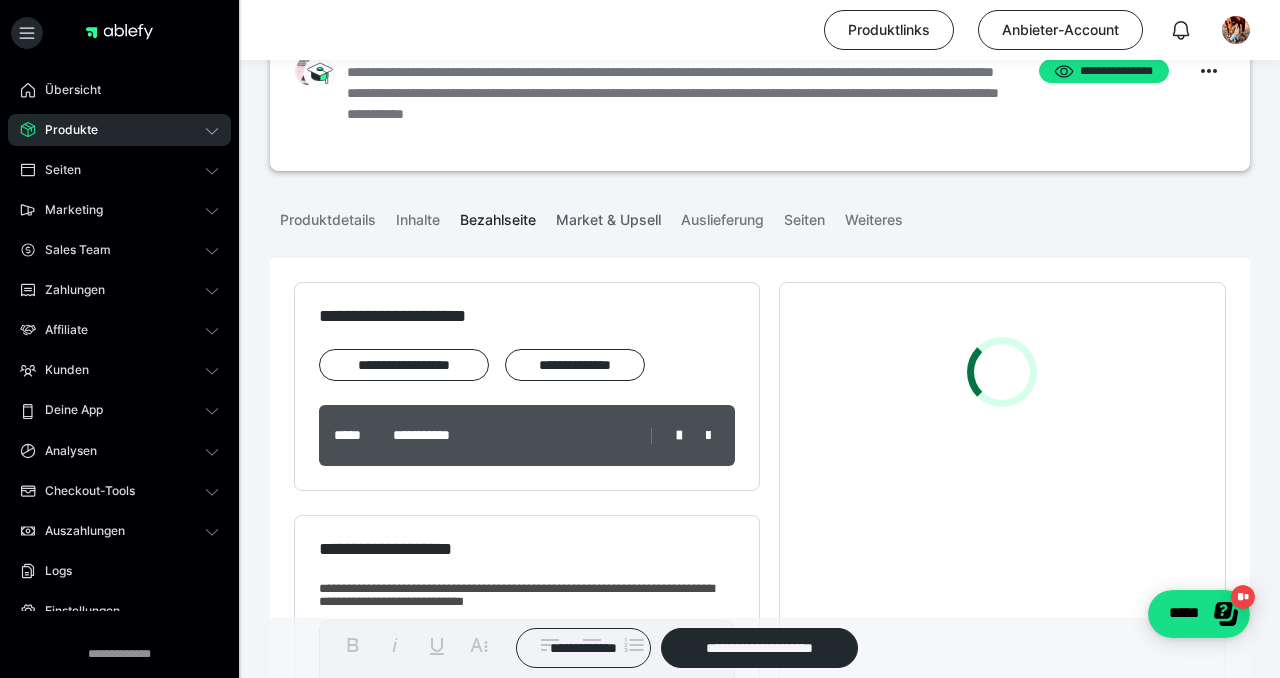 click on "Market & Upsell" at bounding box center (608, 216) 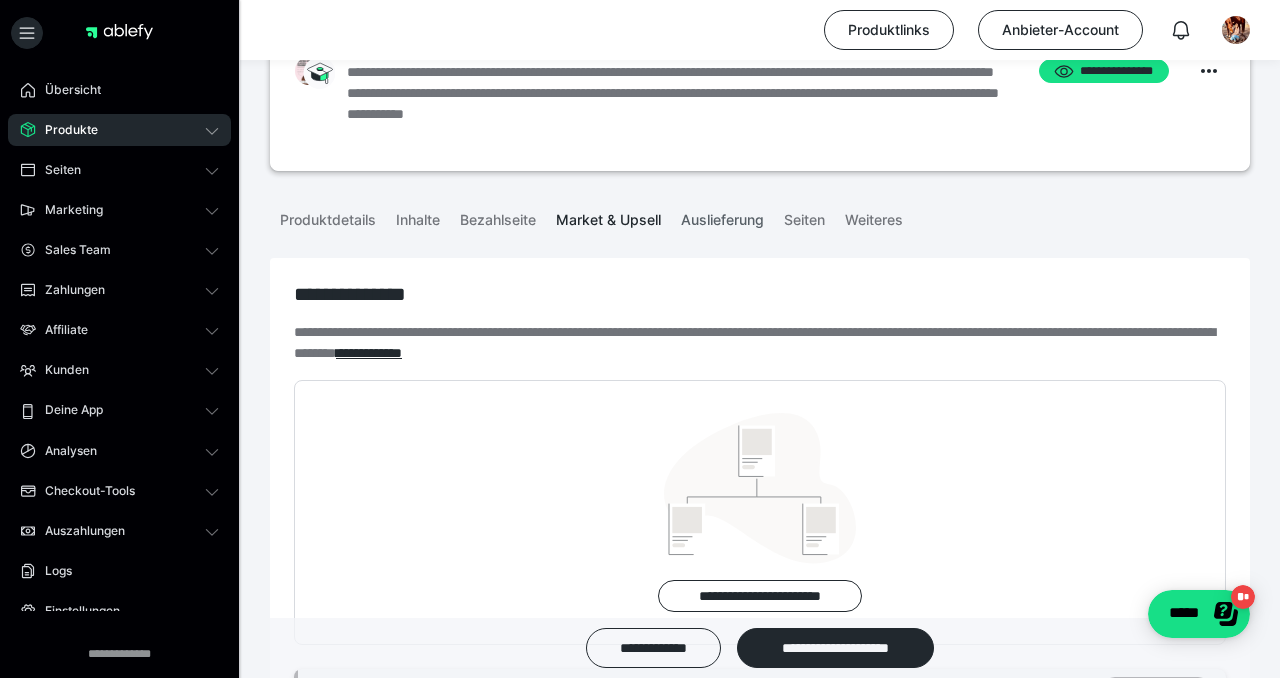 click on "Auslieferung" at bounding box center (722, 216) 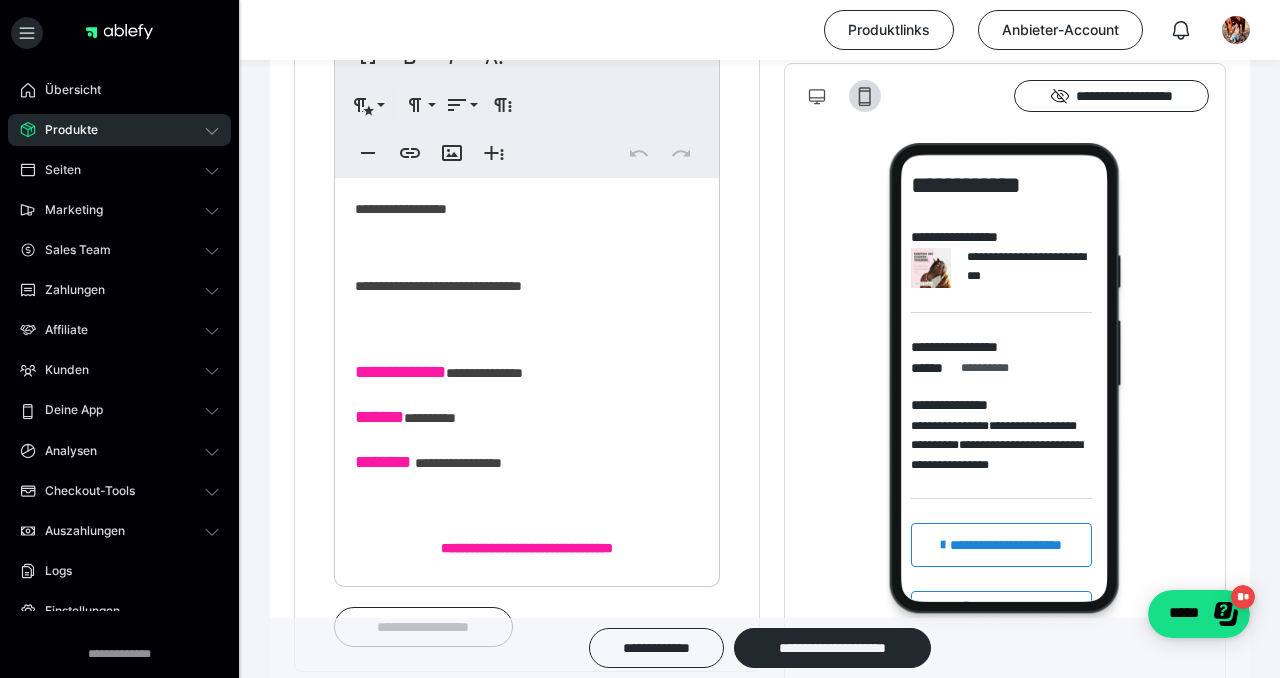 scroll, scrollTop: 1406, scrollLeft: 0, axis: vertical 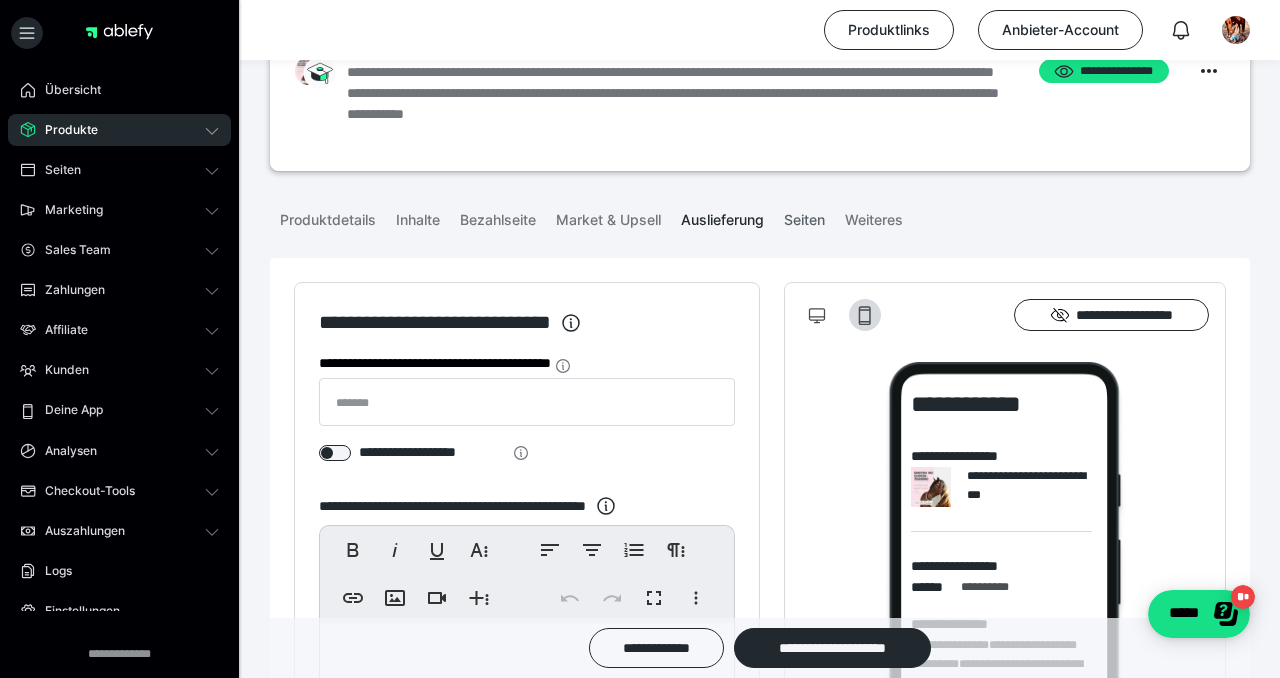 click on "Seiten" at bounding box center (804, 216) 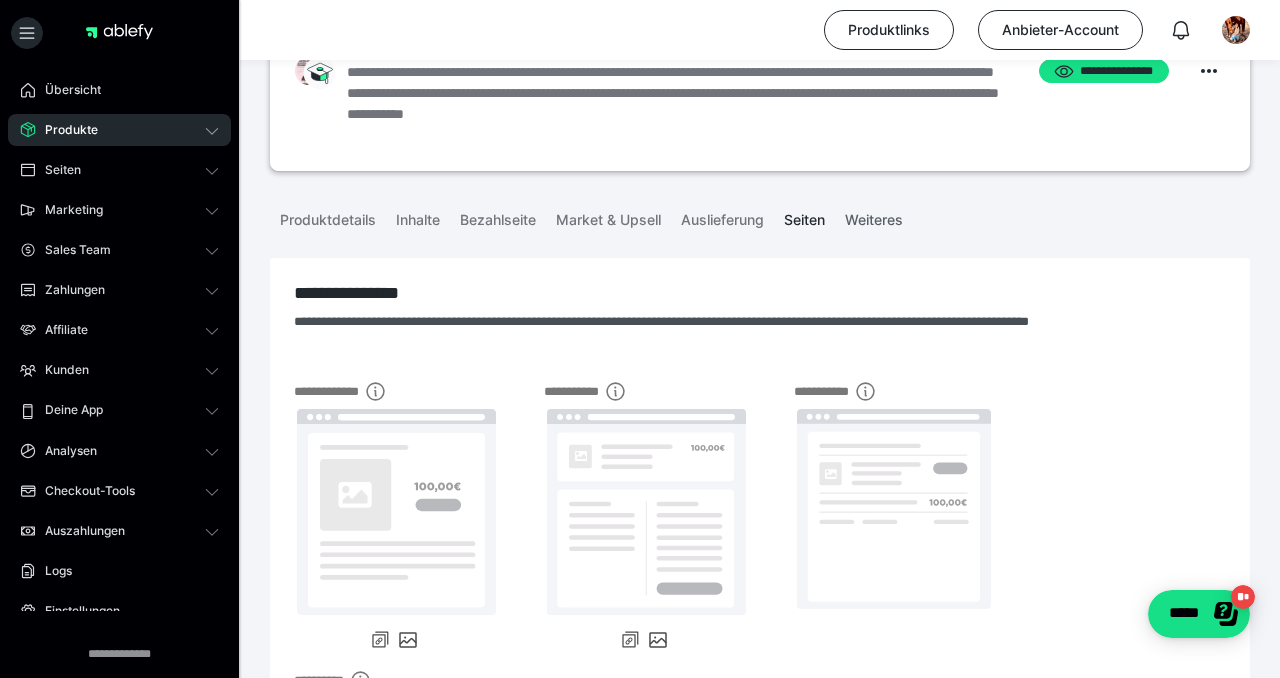 click on "Weiteres" at bounding box center [874, 216] 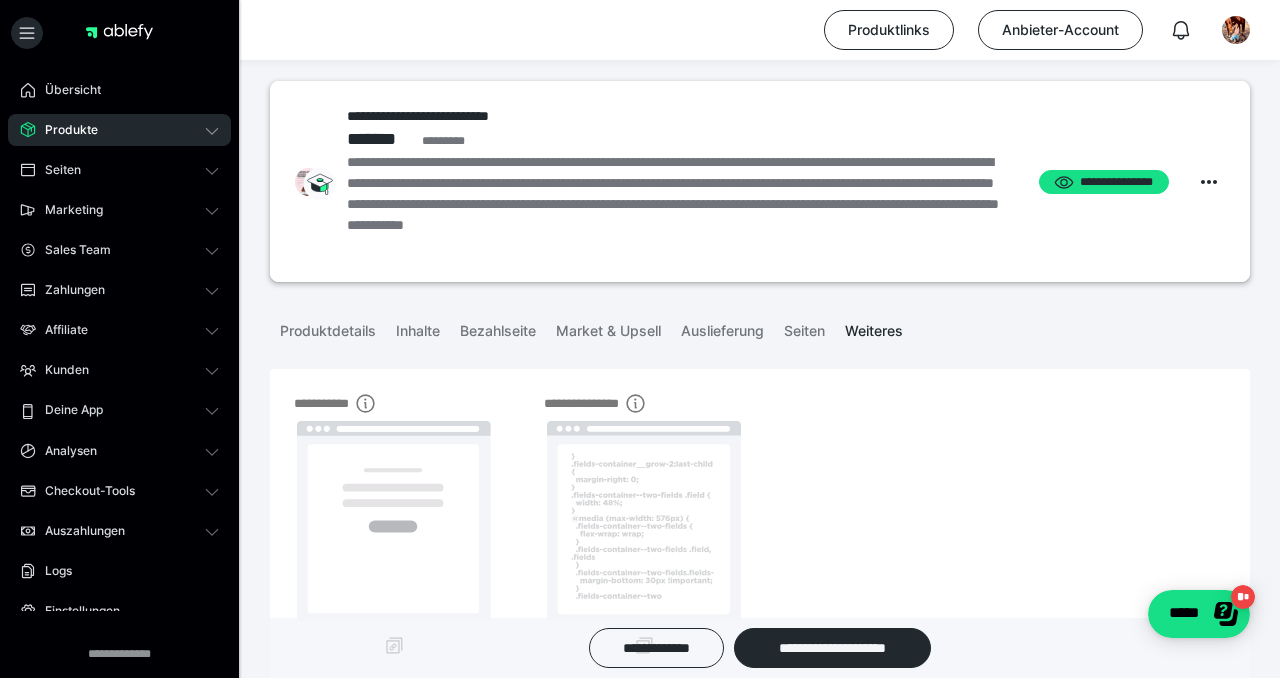 scroll, scrollTop: 0, scrollLeft: 0, axis: both 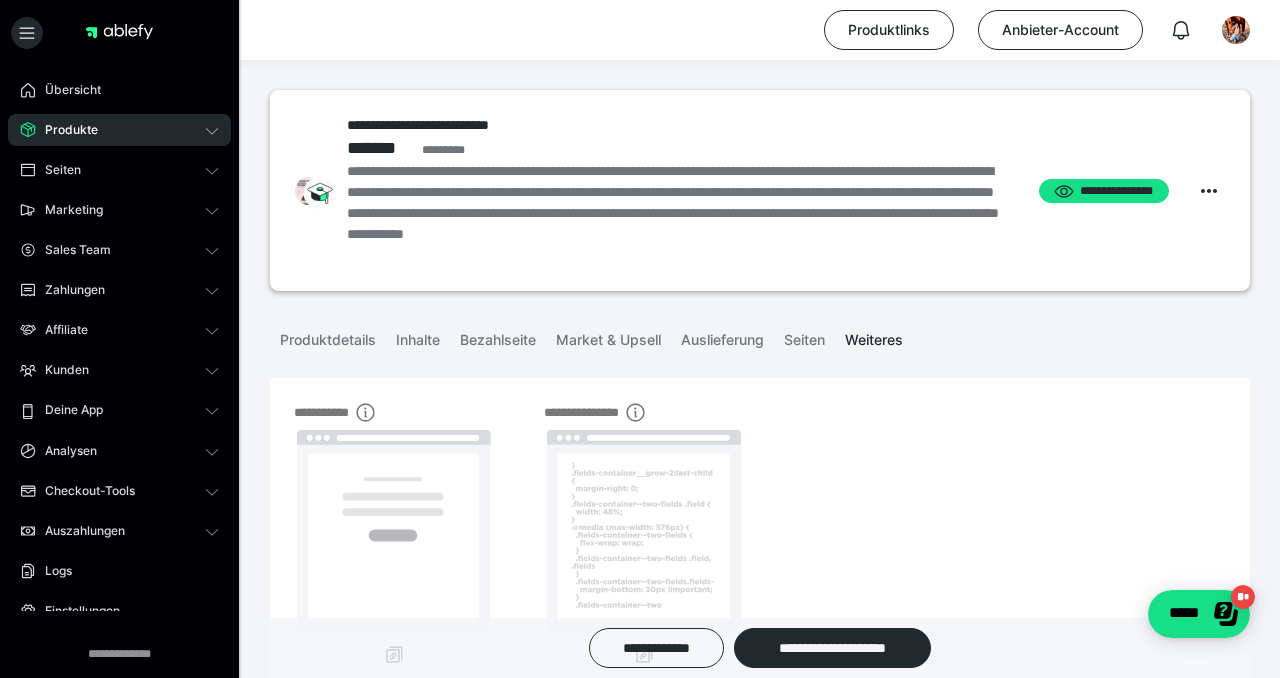 click on "Produkte" at bounding box center (64, 130) 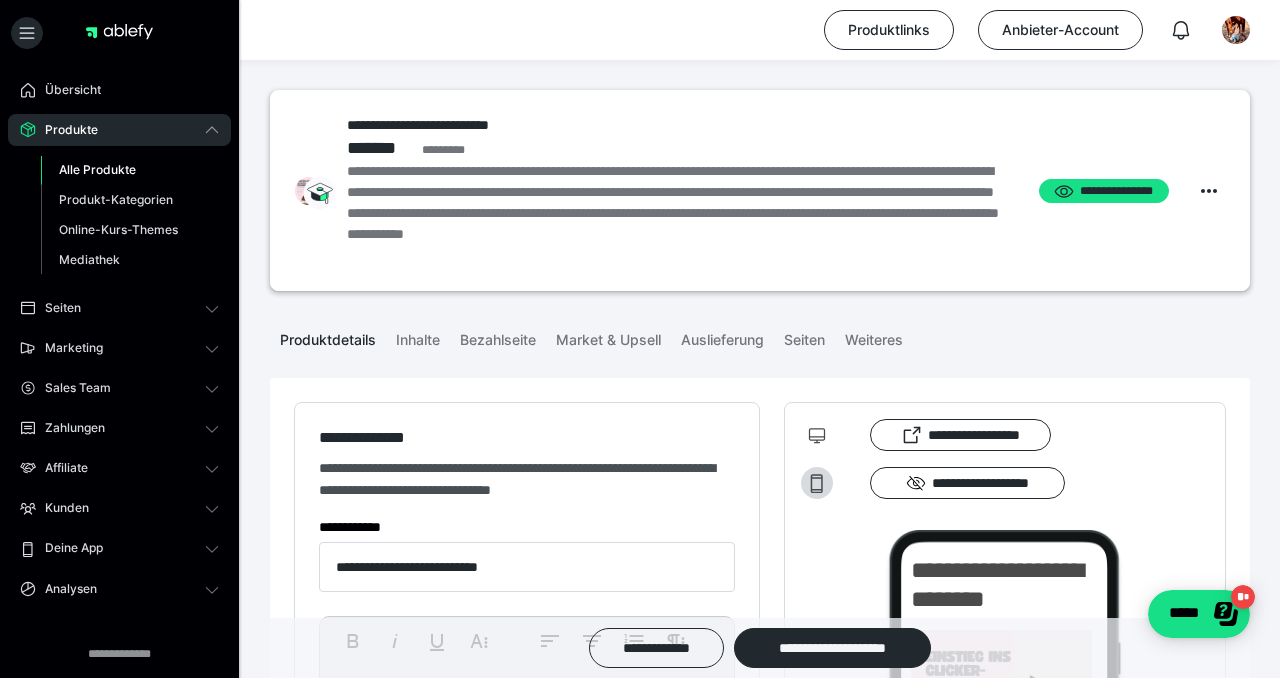 click on "Alle Produkte" at bounding box center (97, 169) 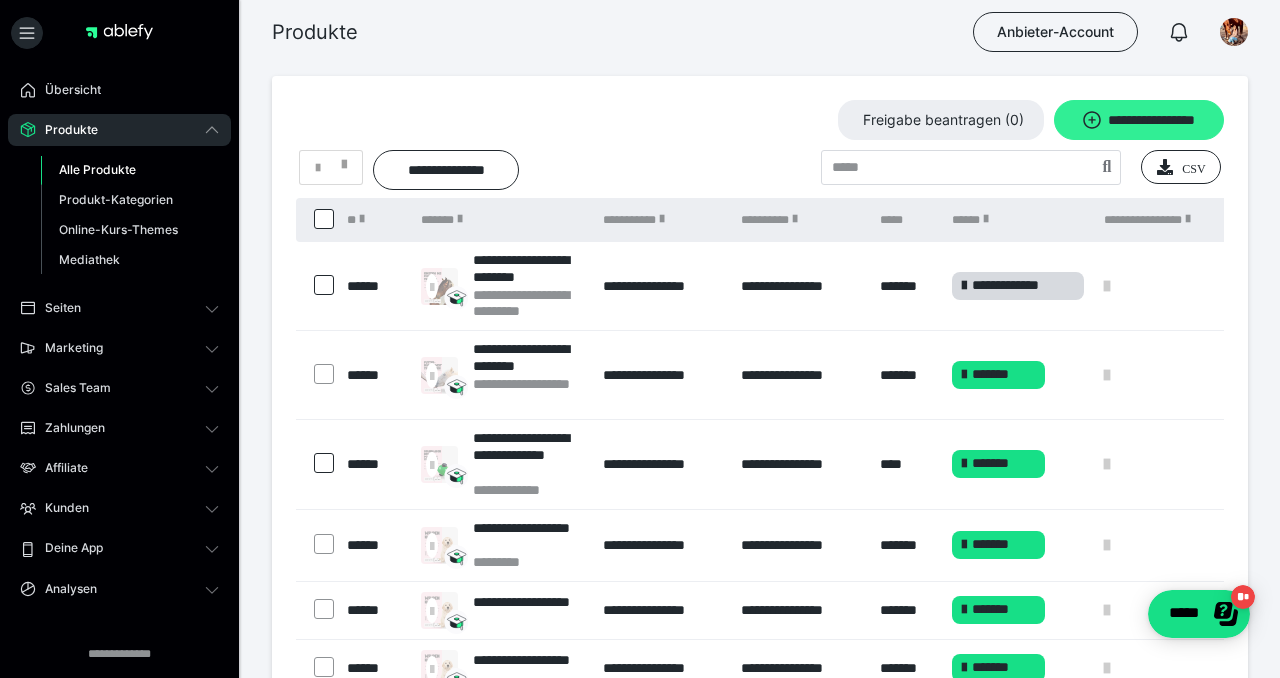 click on "**********" at bounding box center (1139, 120) 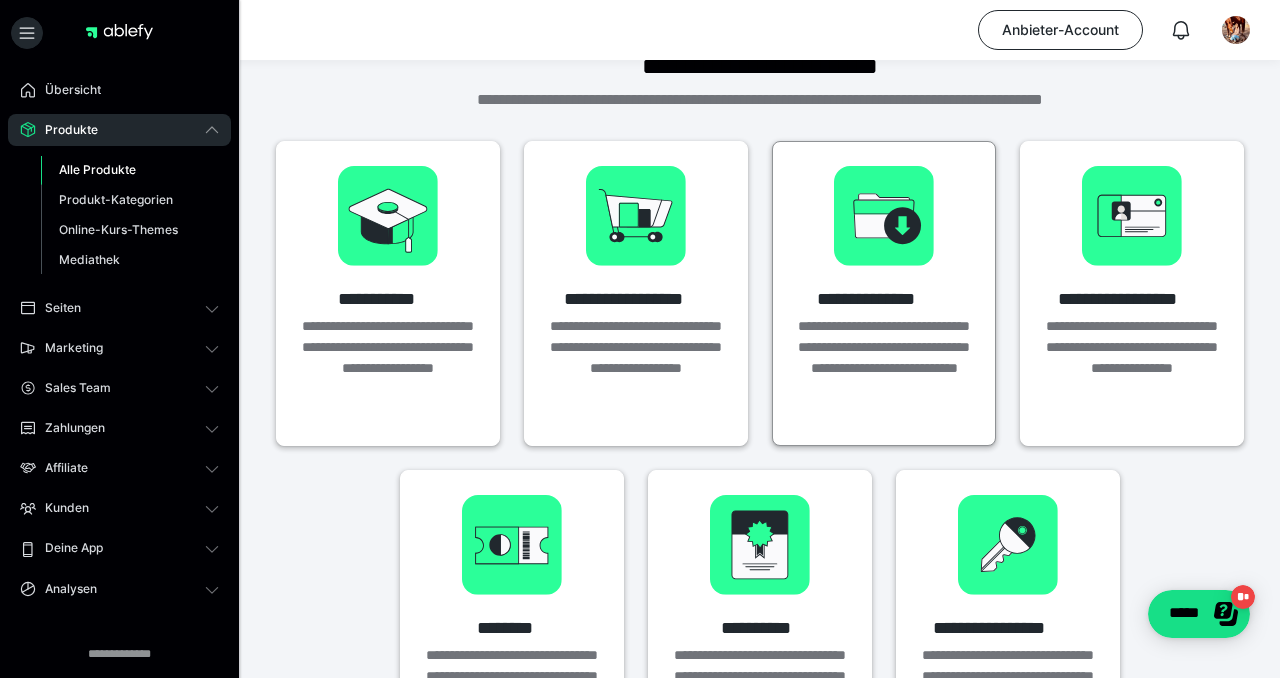 scroll, scrollTop: 0, scrollLeft: 0, axis: both 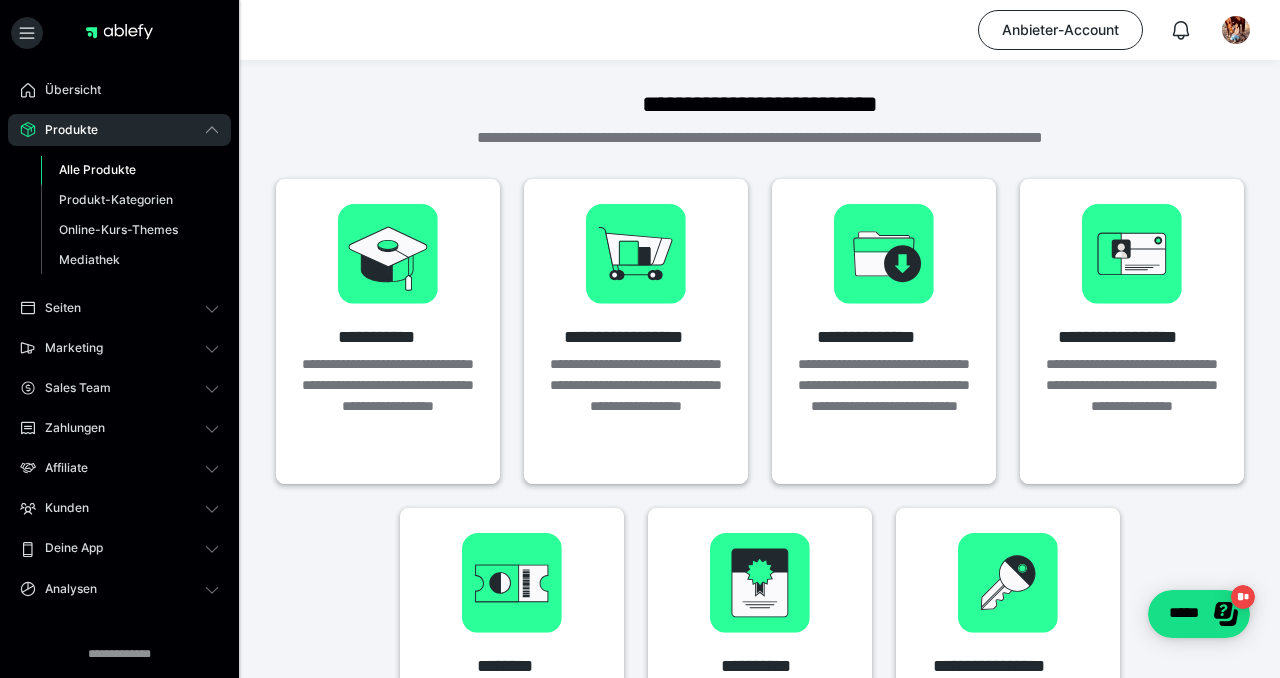 click on "Alle Produkte" at bounding box center (97, 169) 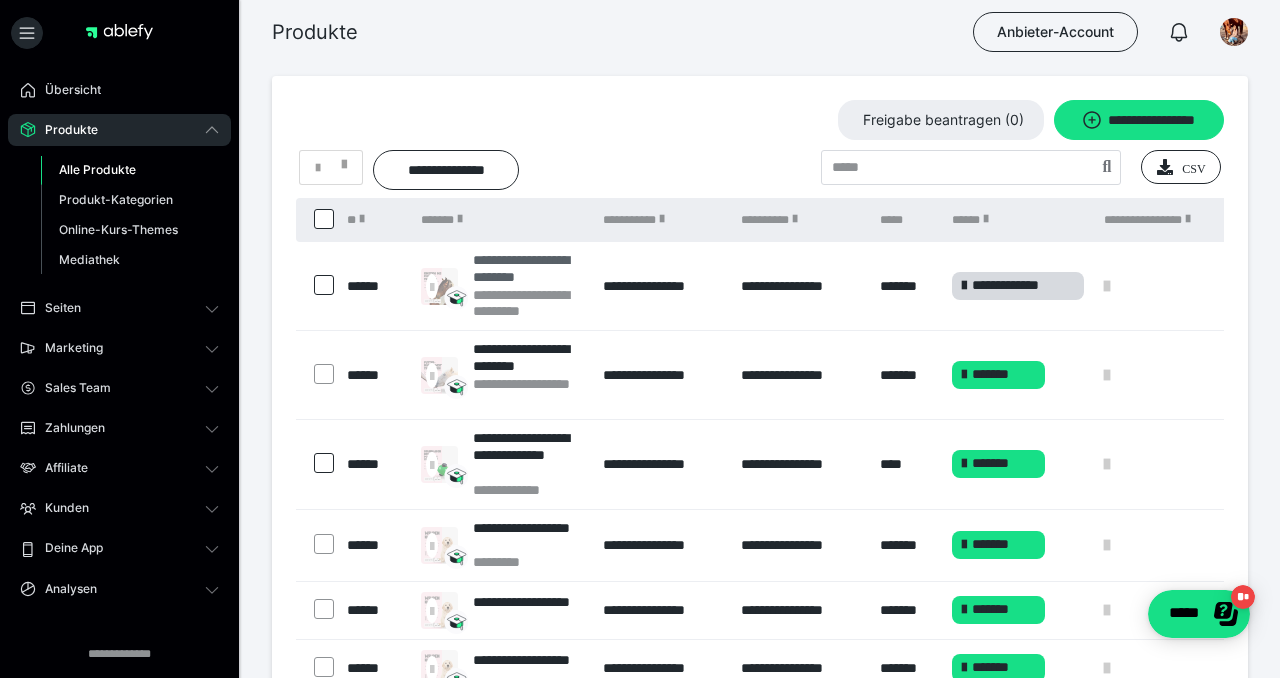 click on "**********" at bounding box center (528, 269) 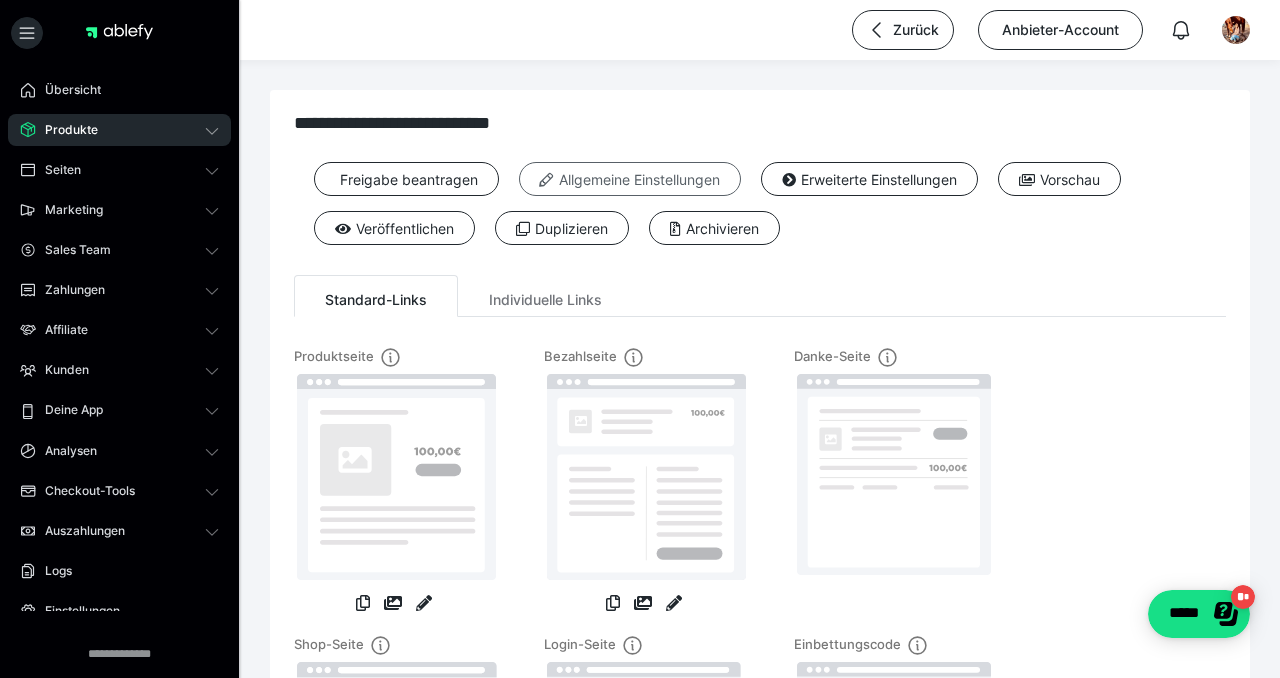 click on "Allgemeine Einstellungen" at bounding box center (630, 179) 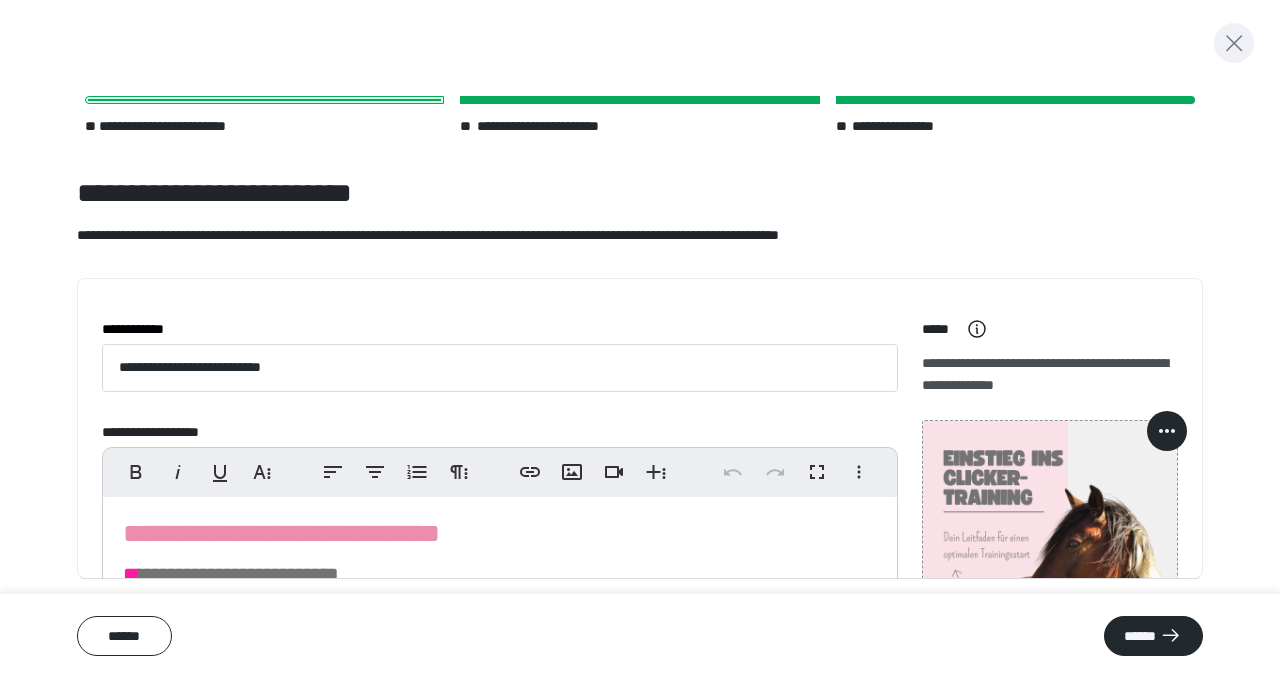 click 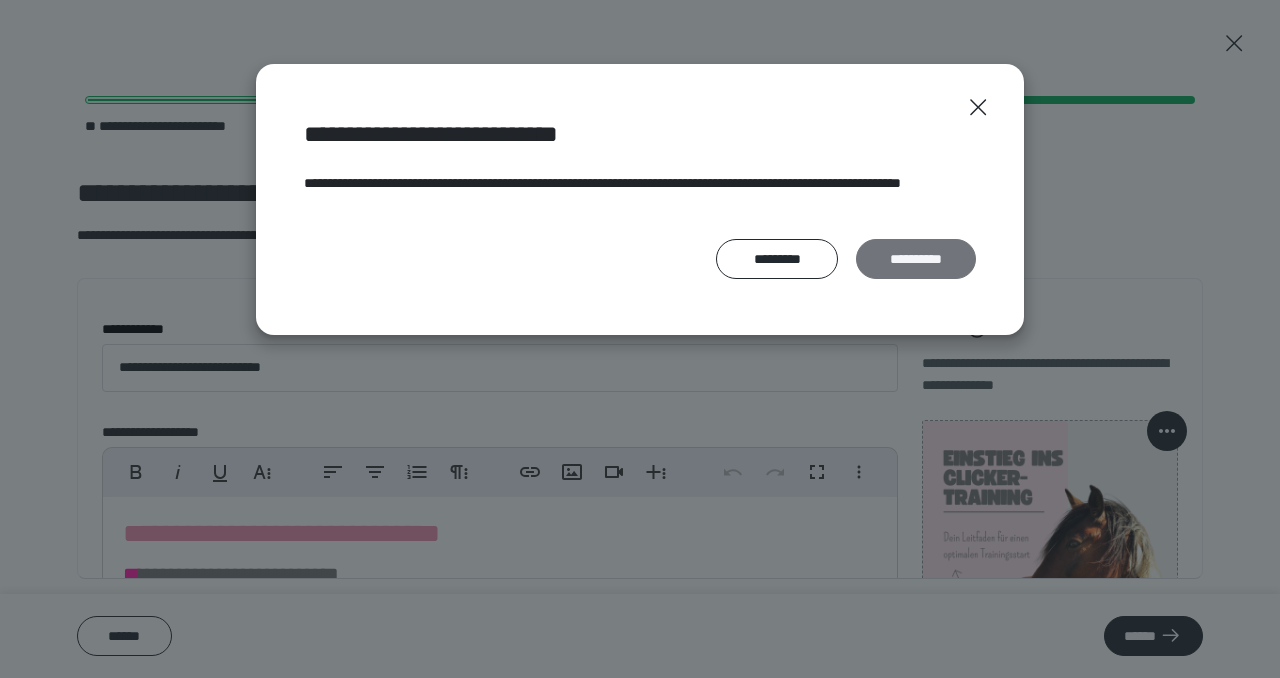 click on "**********" at bounding box center (916, 259) 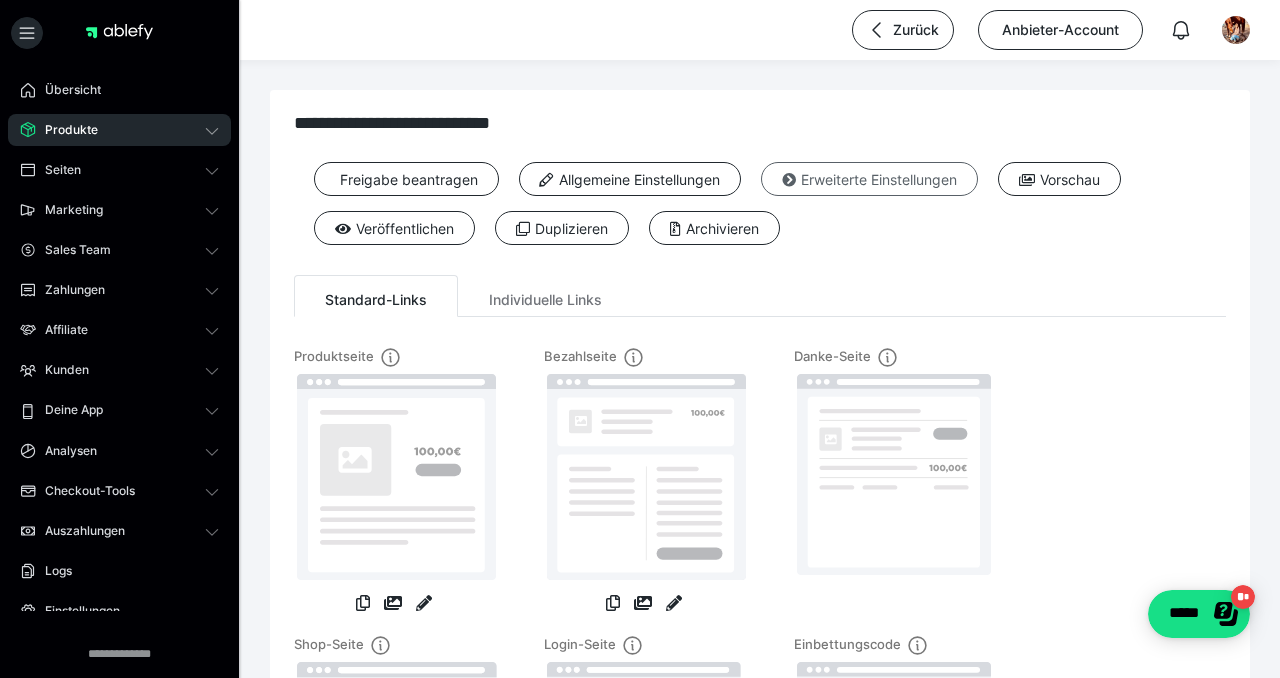 click on "Erweiterte Einstellungen" at bounding box center (869, 179) 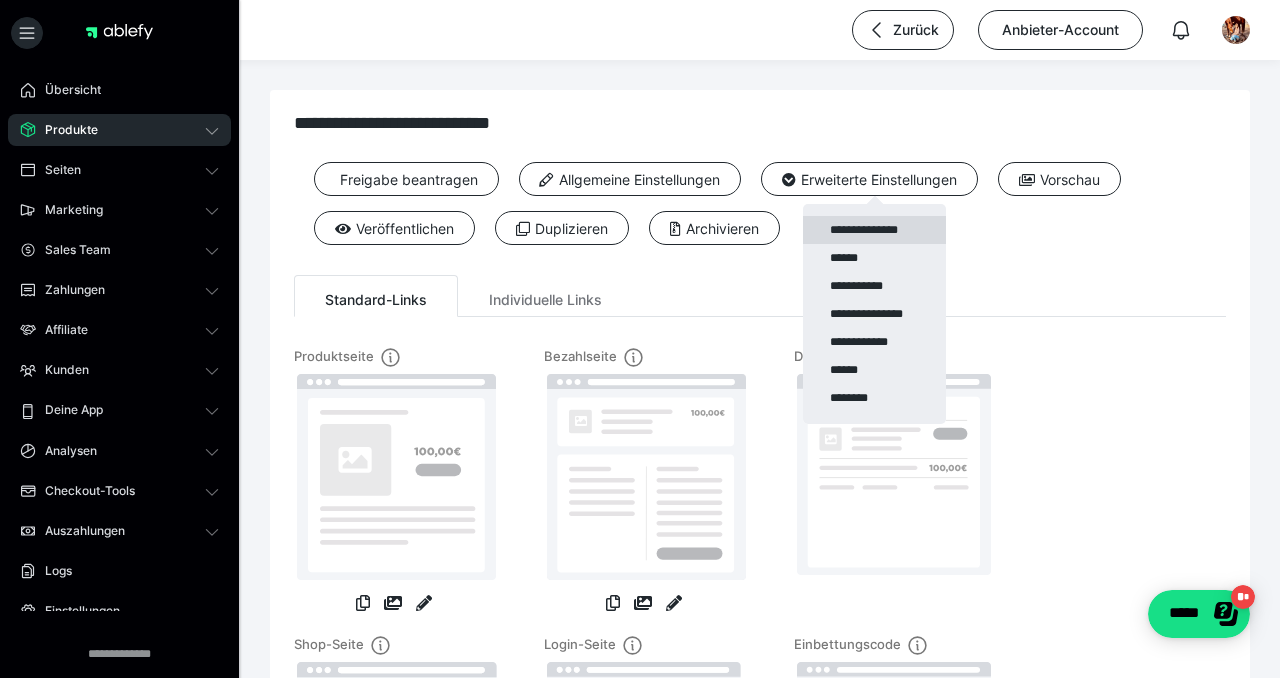 click on "**********" at bounding box center (874, 230) 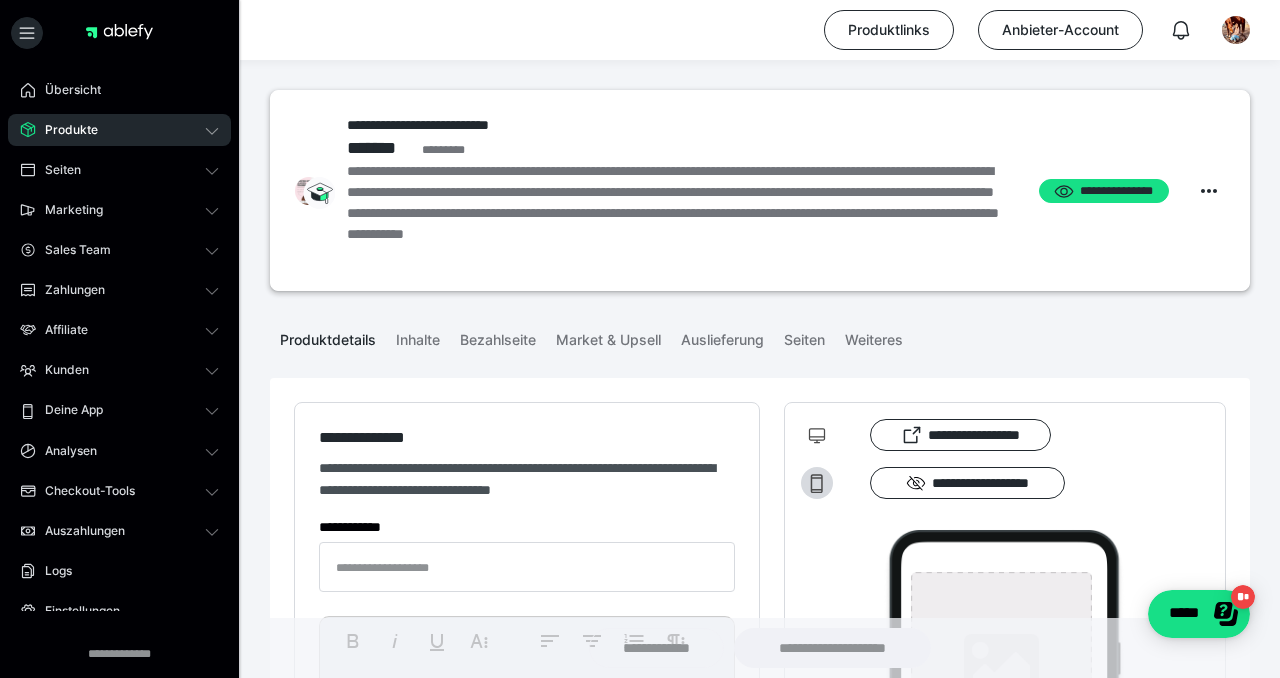 type on "**********" 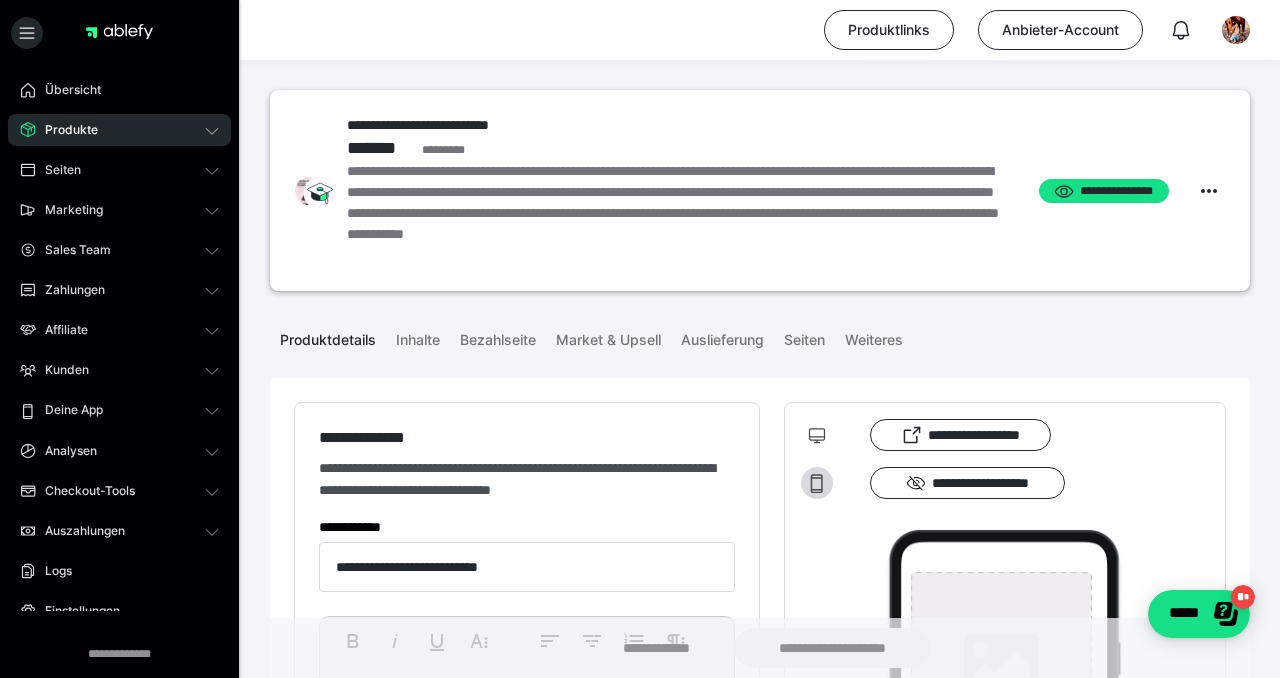 type on "**********" 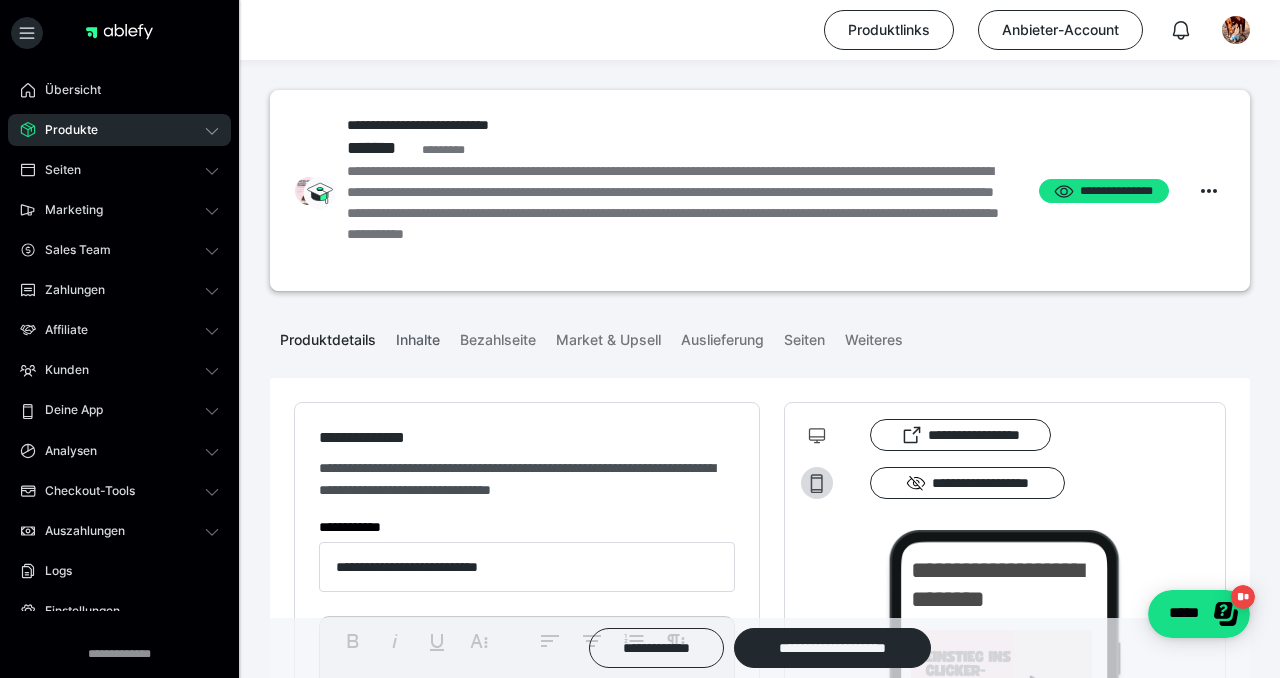click on "Inhalte" at bounding box center (418, 336) 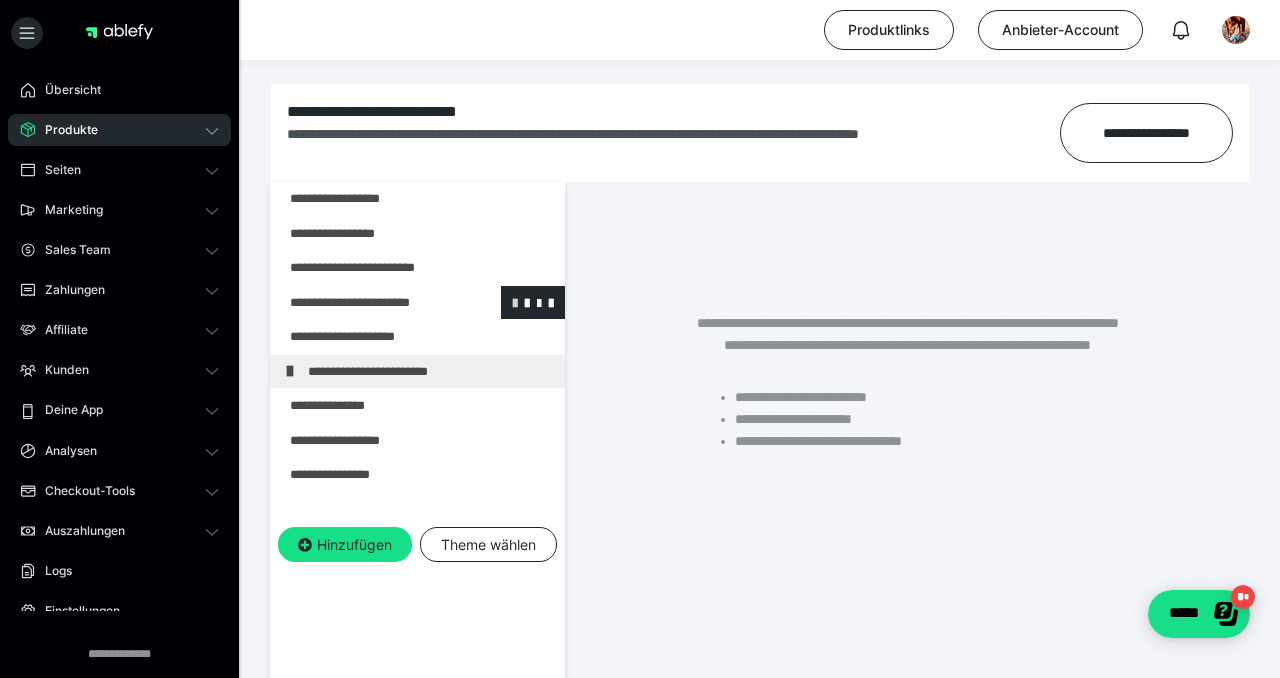 scroll, scrollTop: 299, scrollLeft: 0, axis: vertical 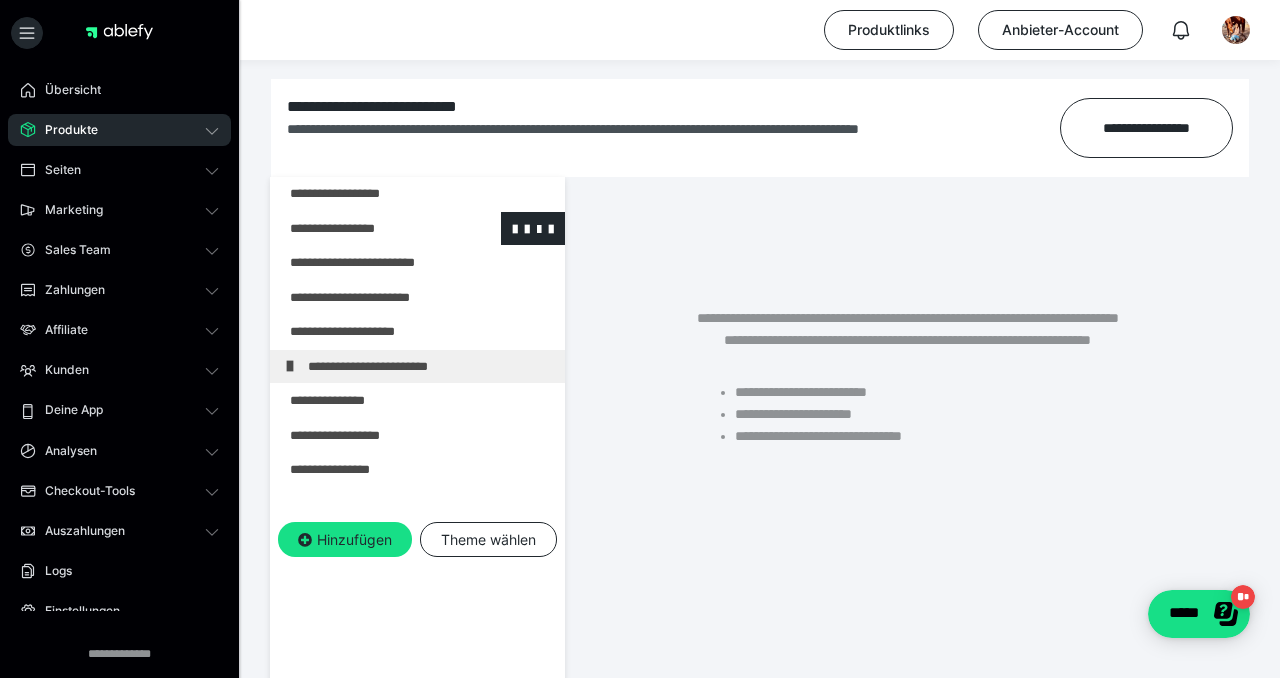 click at bounding box center (365, 229) 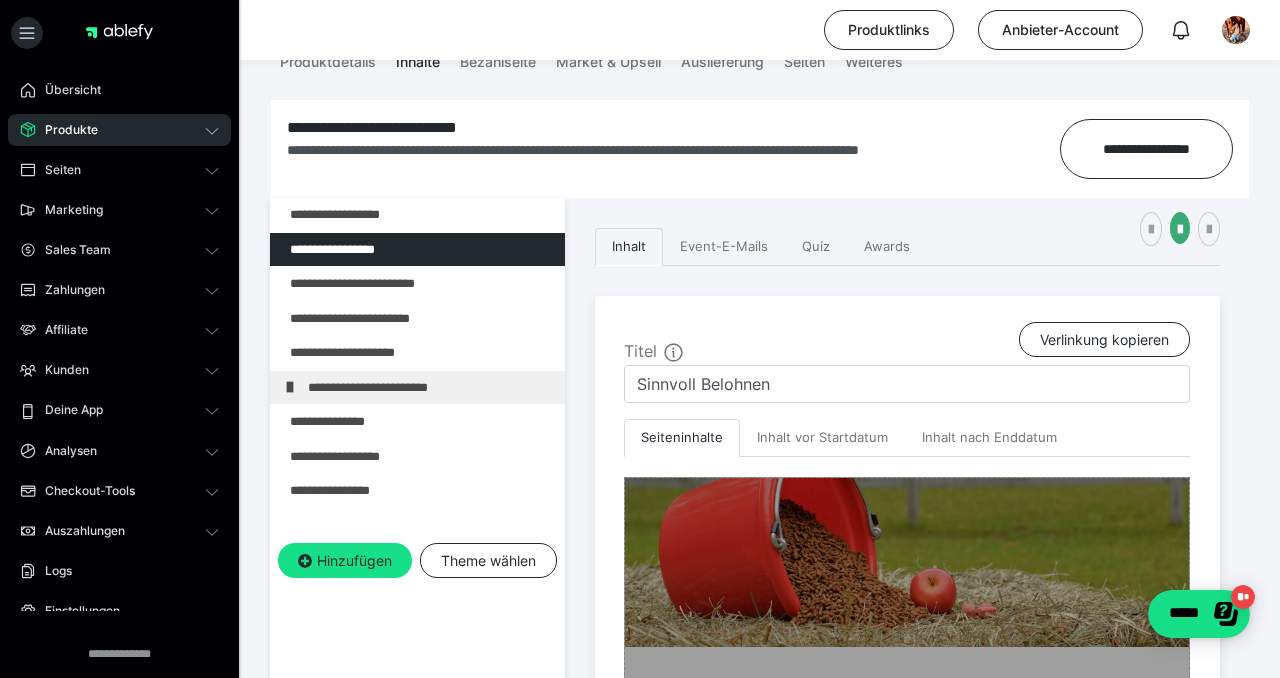 scroll, scrollTop: 282, scrollLeft: 0, axis: vertical 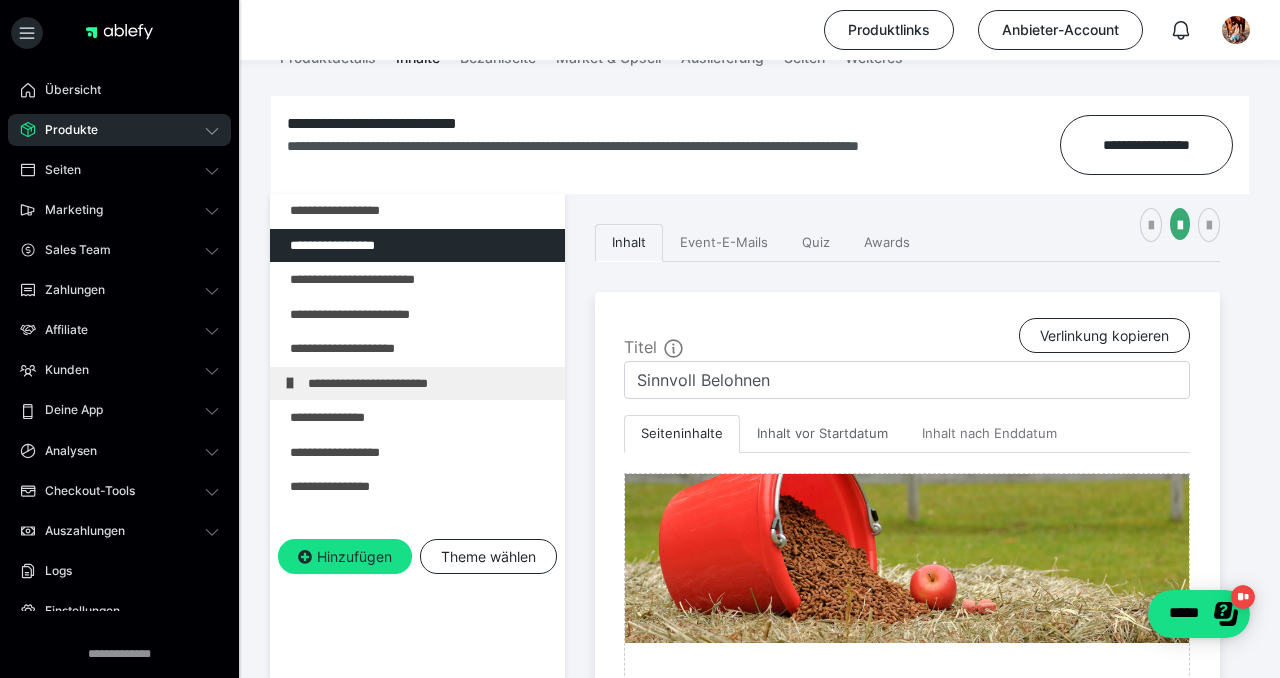 click on "Inhalt vor Startdatum" at bounding box center [822, 434] 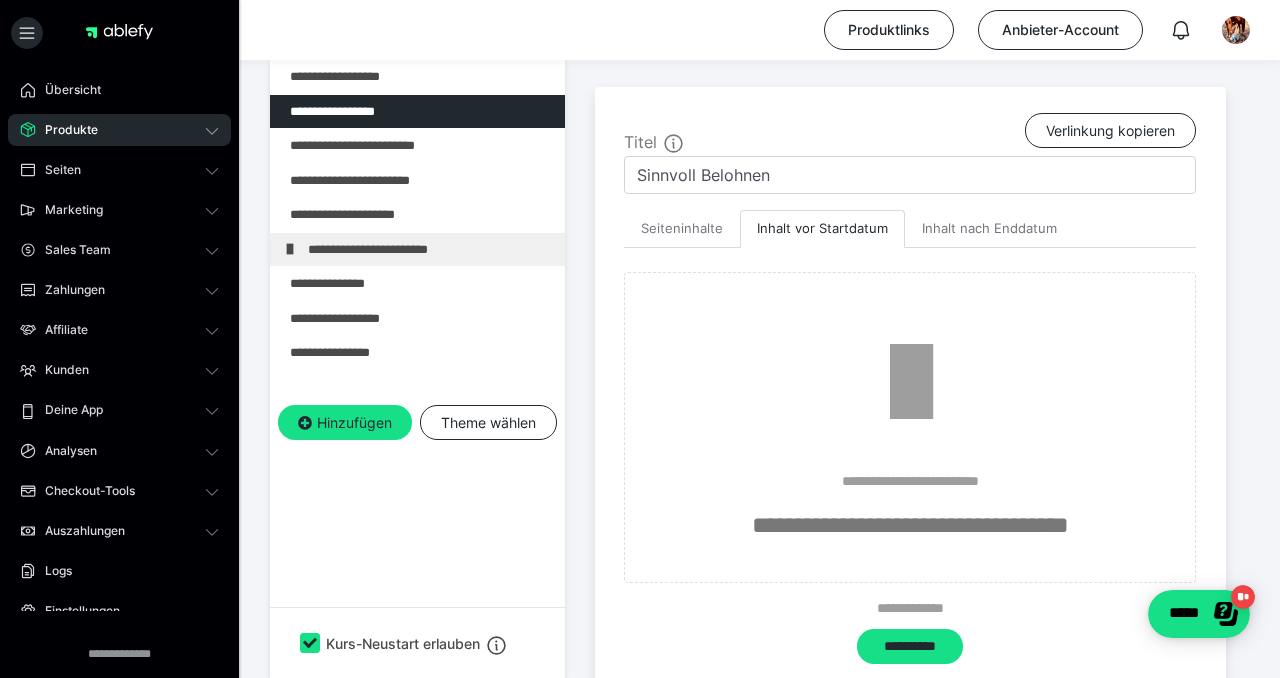 scroll, scrollTop: 482, scrollLeft: 0, axis: vertical 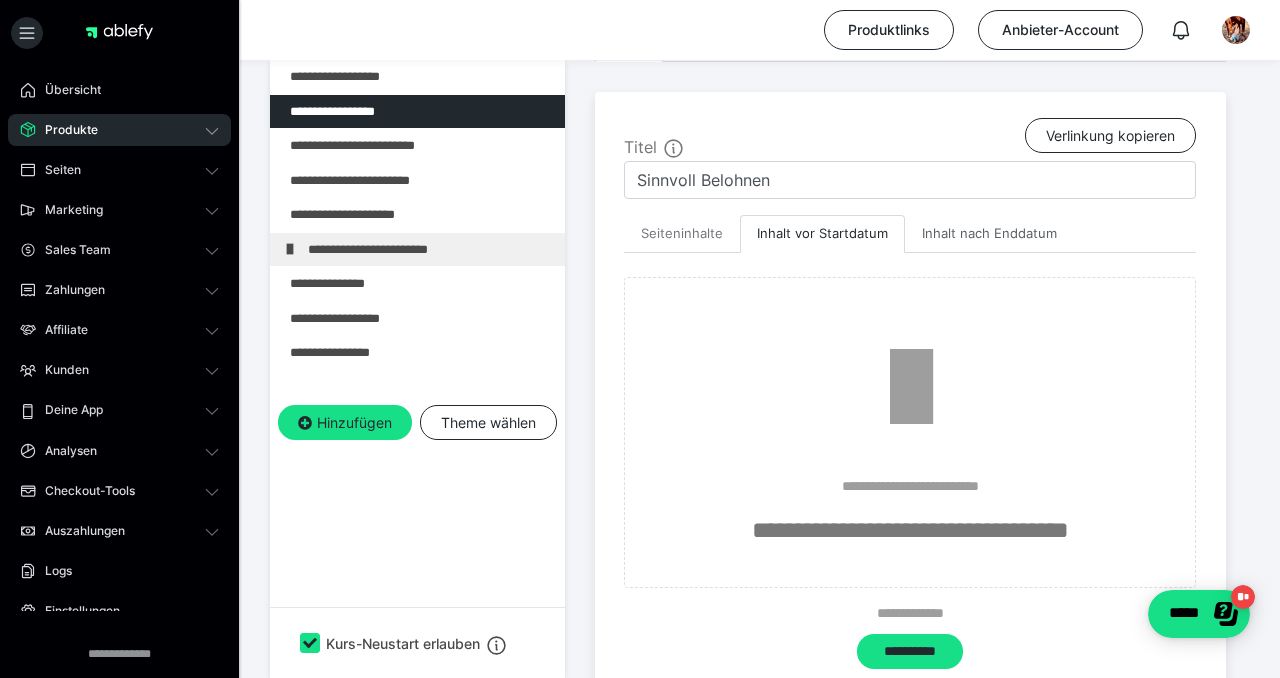 click on "Inhalt nach Enddatum" at bounding box center (989, 234) 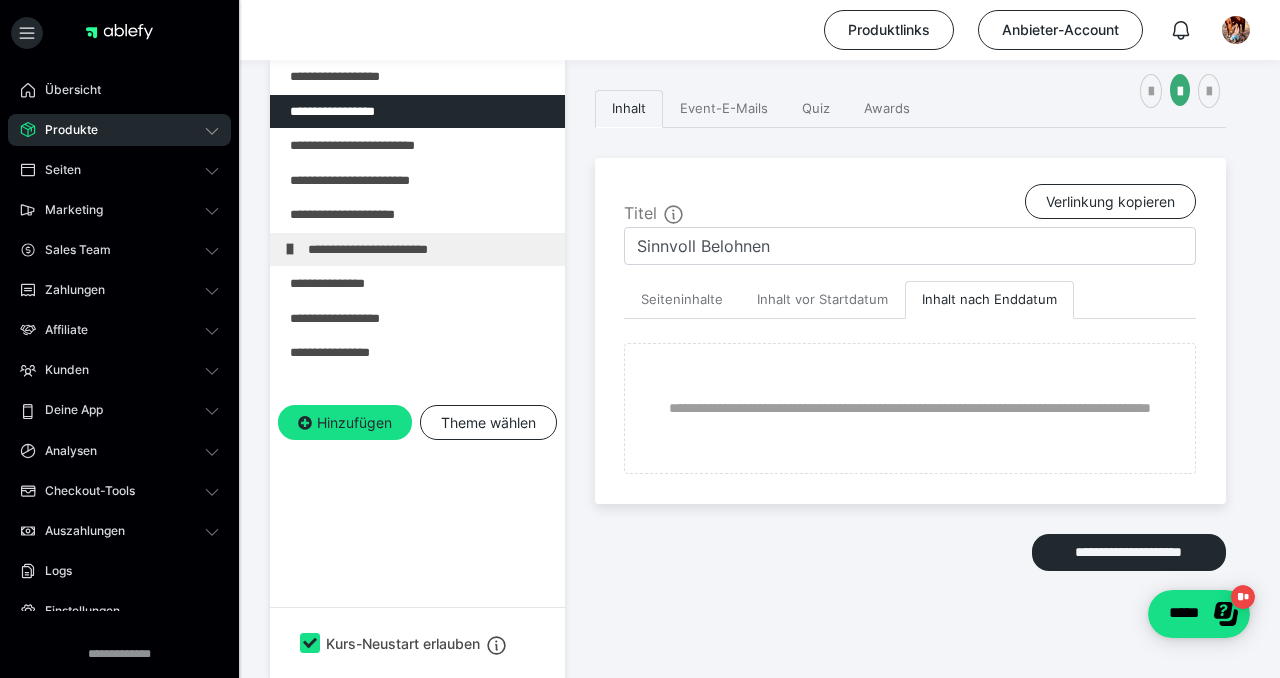 scroll, scrollTop: 416, scrollLeft: 0, axis: vertical 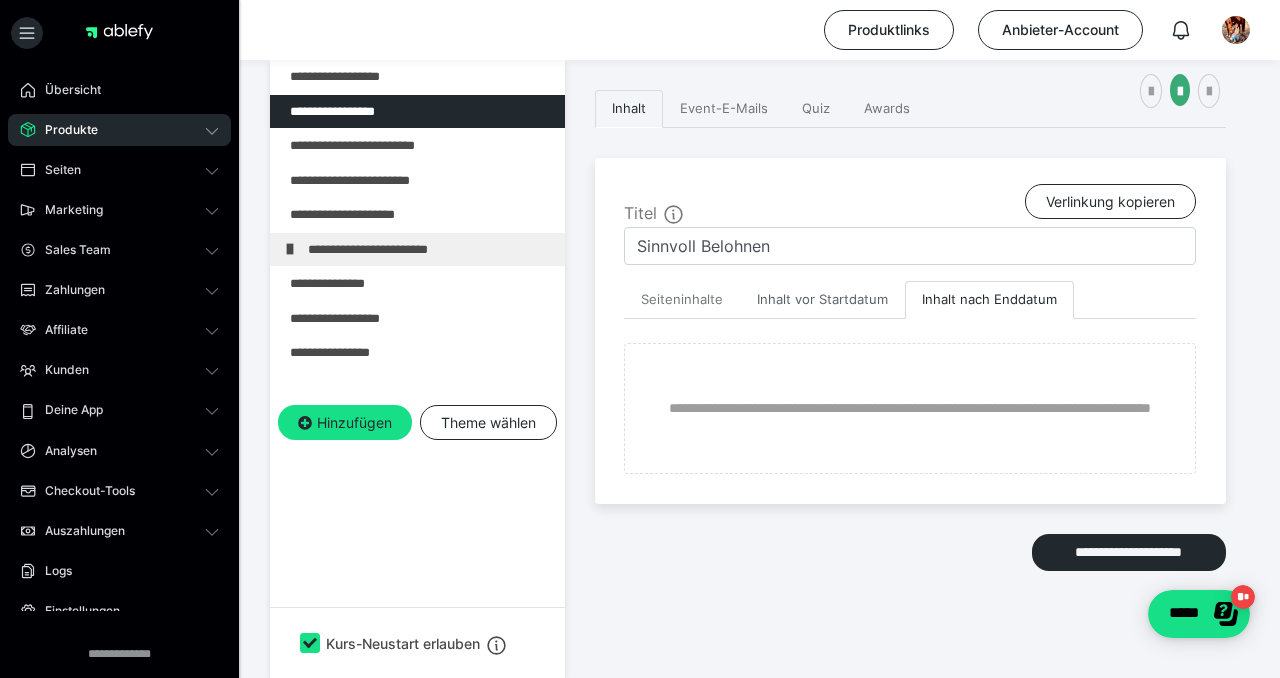 click on "Inhalt vor Startdatum" at bounding box center [822, 300] 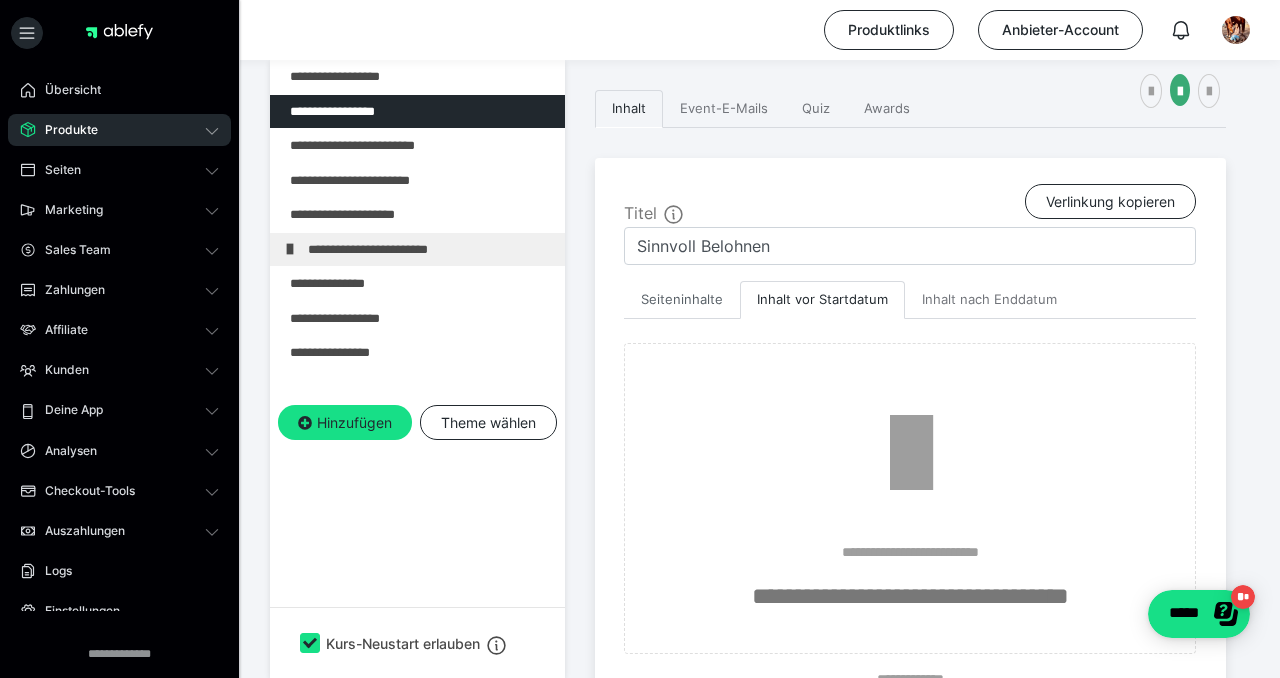 click on "Seiteninhalte" at bounding box center (682, 300) 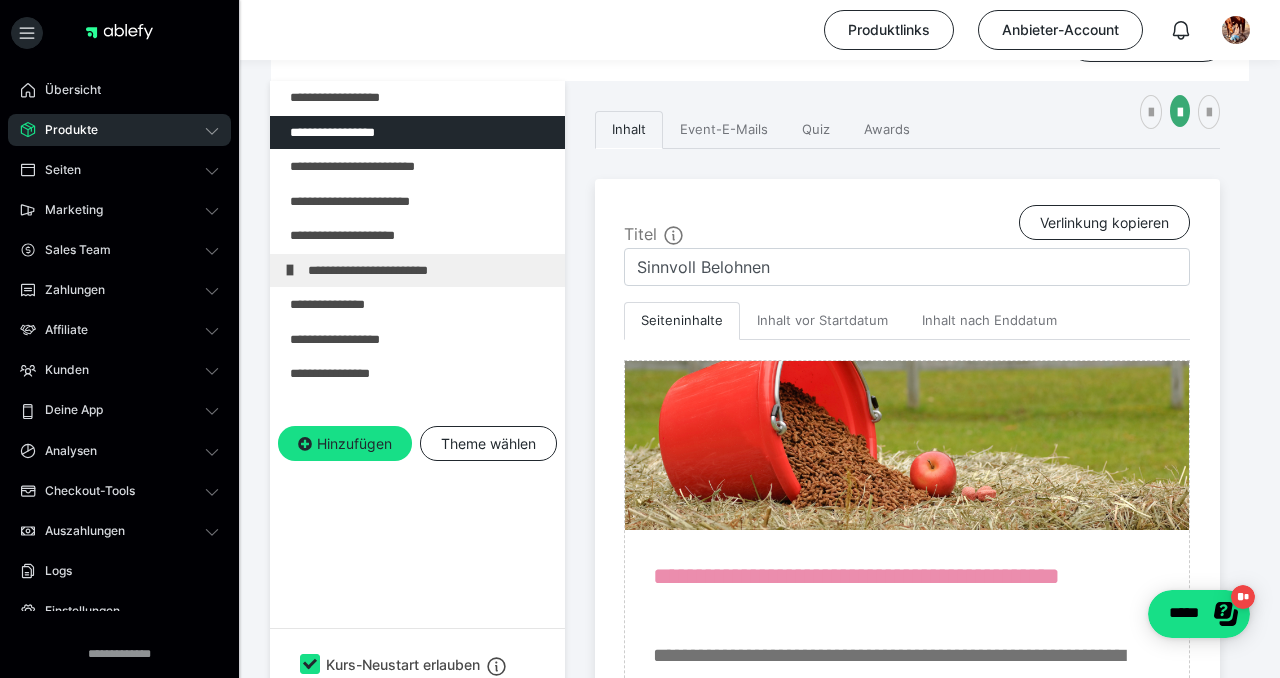 scroll, scrollTop: 391, scrollLeft: 0, axis: vertical 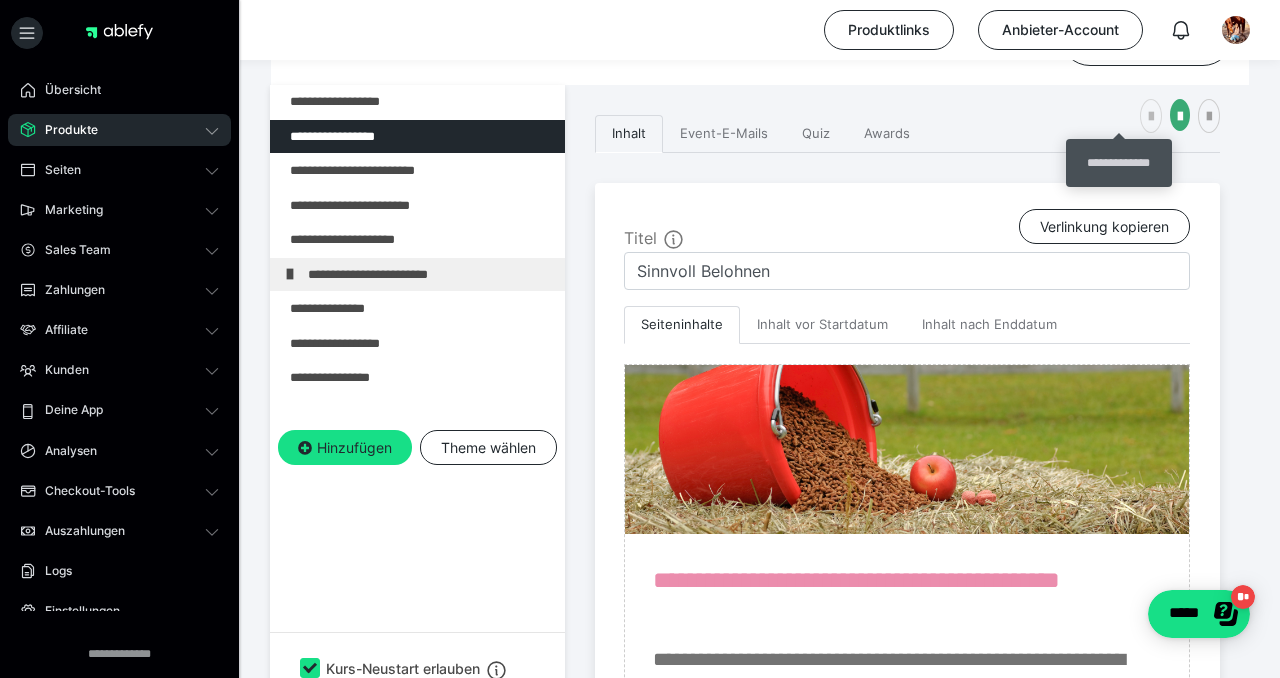 click at bounding box center [1151, 117] 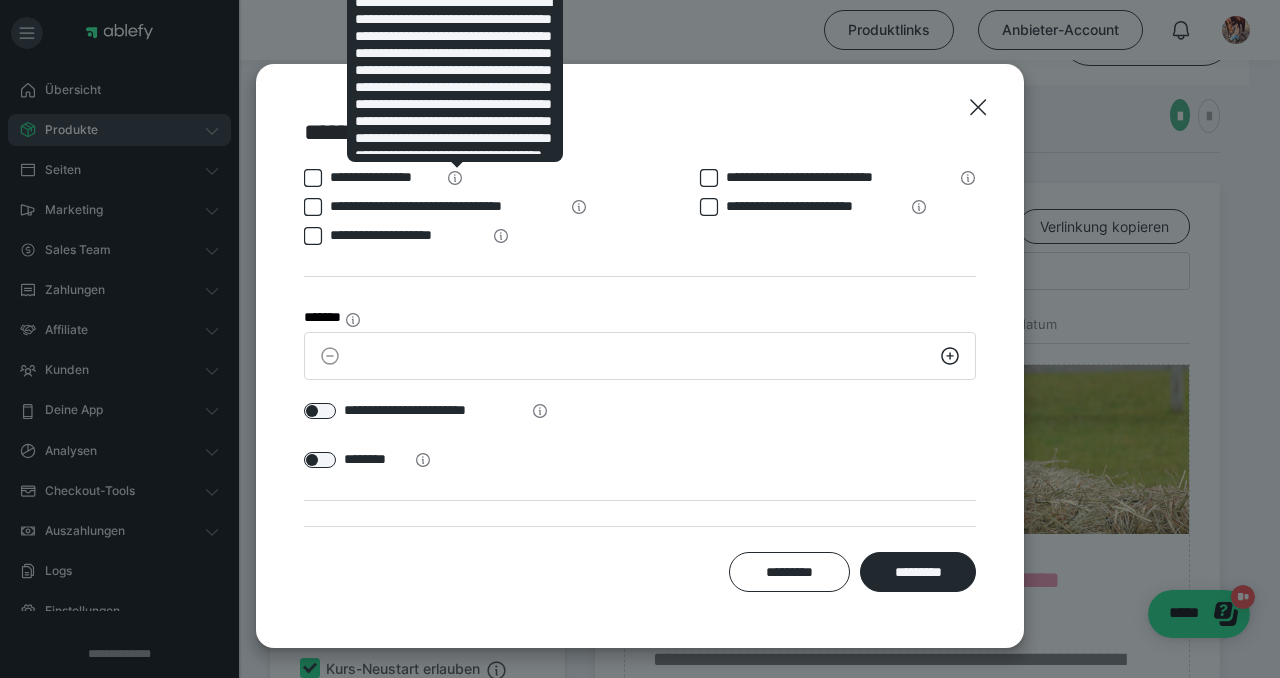 scroll, scrollTop: 0, scrollLeft: 0, axis: both 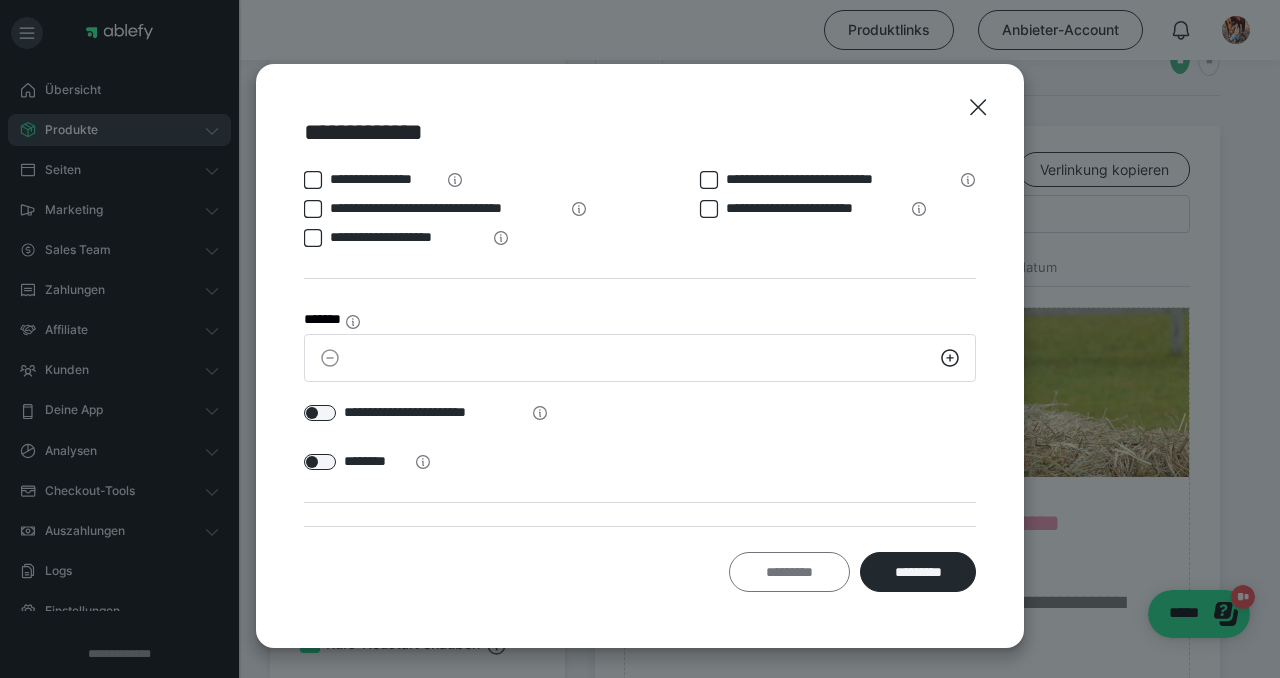 click on "*********" at bounding box center [790, 572] 